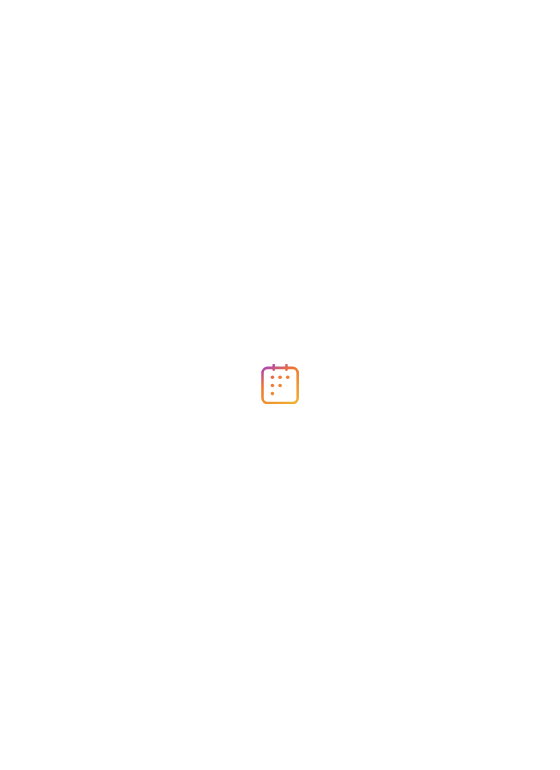 scroll, scrollTop: 0, scrollLeft: 0, axis: both 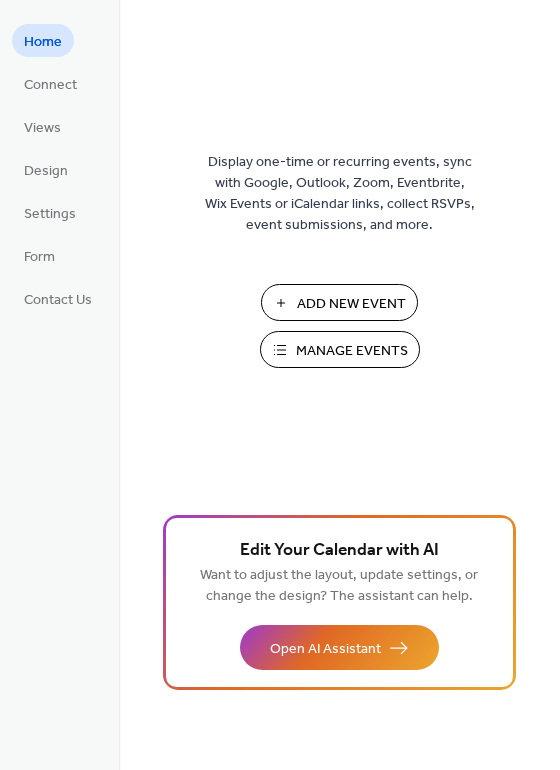 click on "Add New Event" at bounding box center [351, 304] 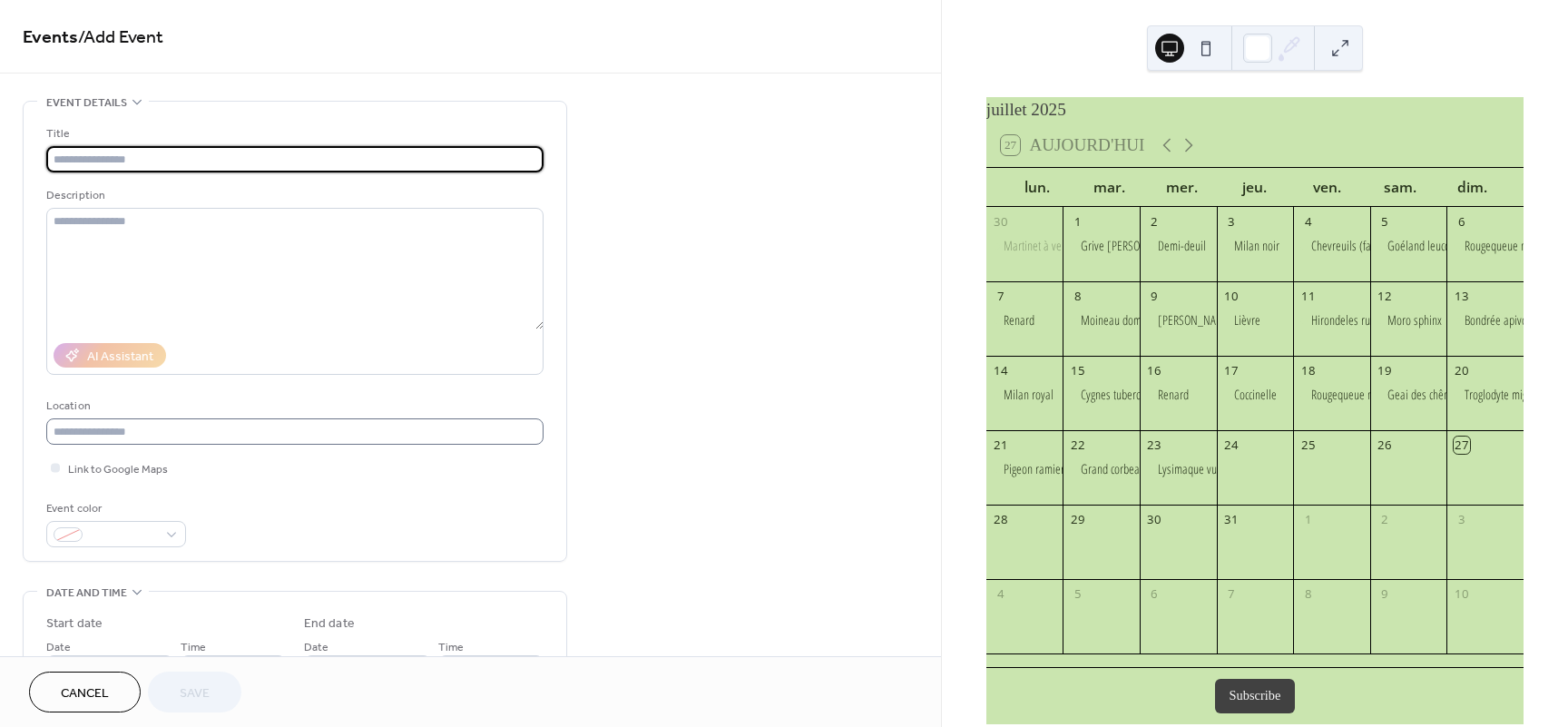 scroll, scrollTop: 0, scrollLeft: 0, axis: both 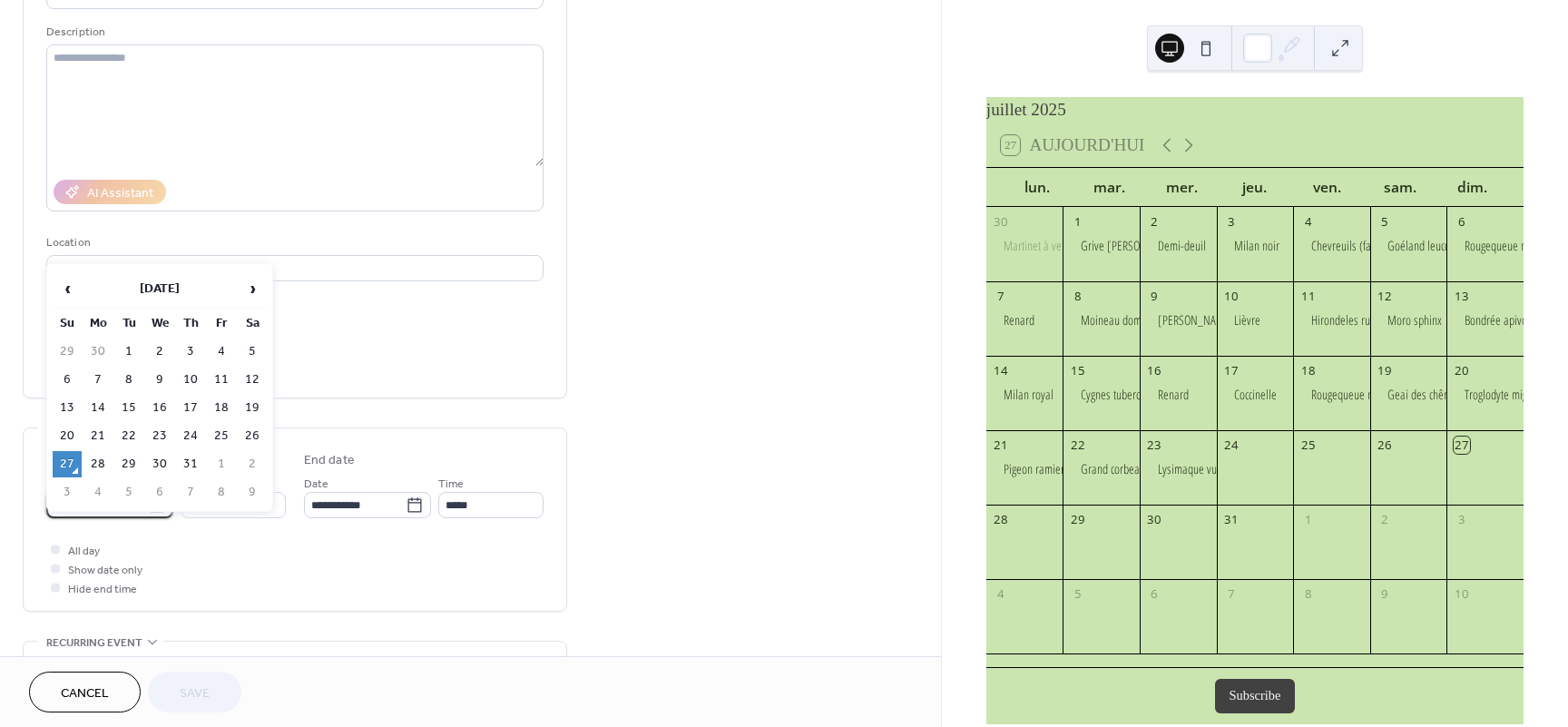 click on "**********" at bounding box center [97, 505] 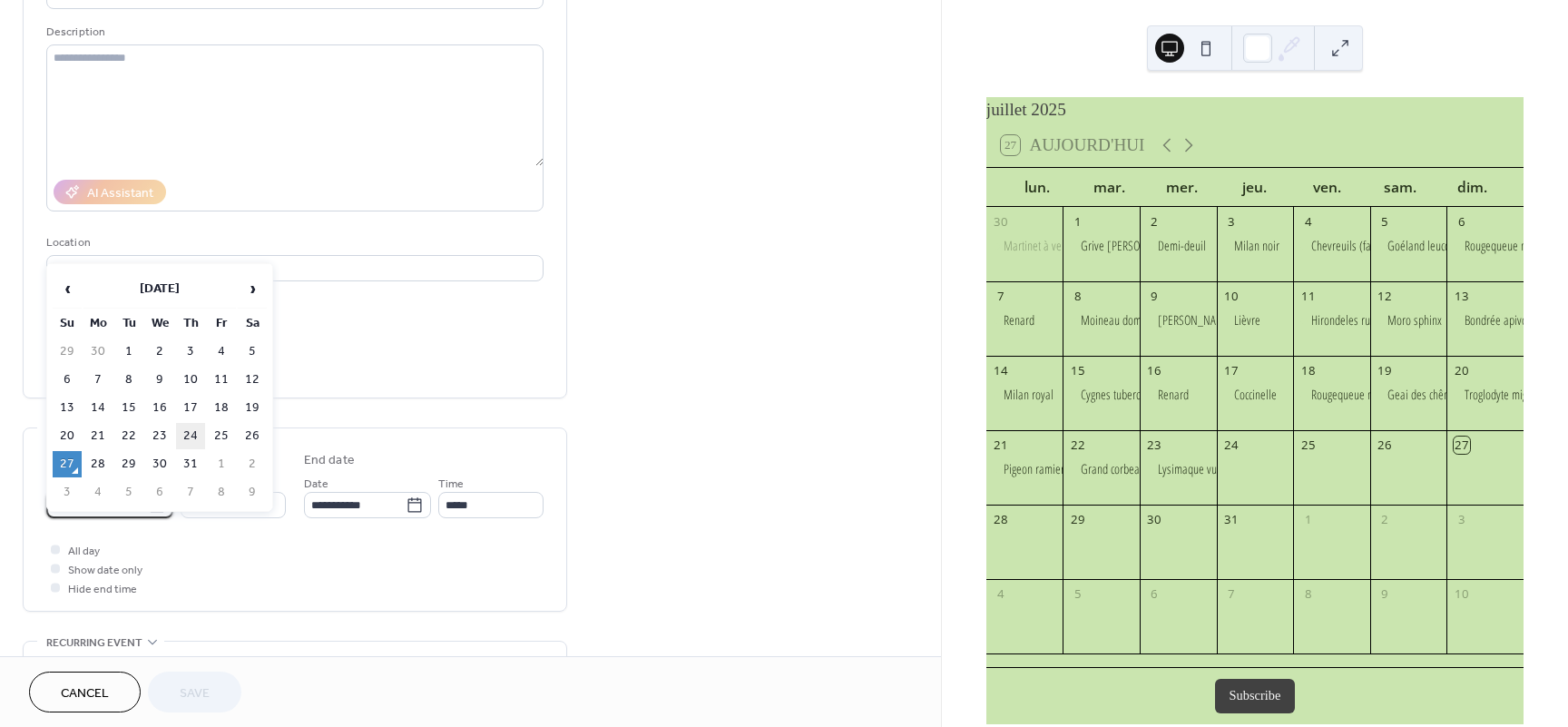 click on "24" at bounding box center [191, 436] 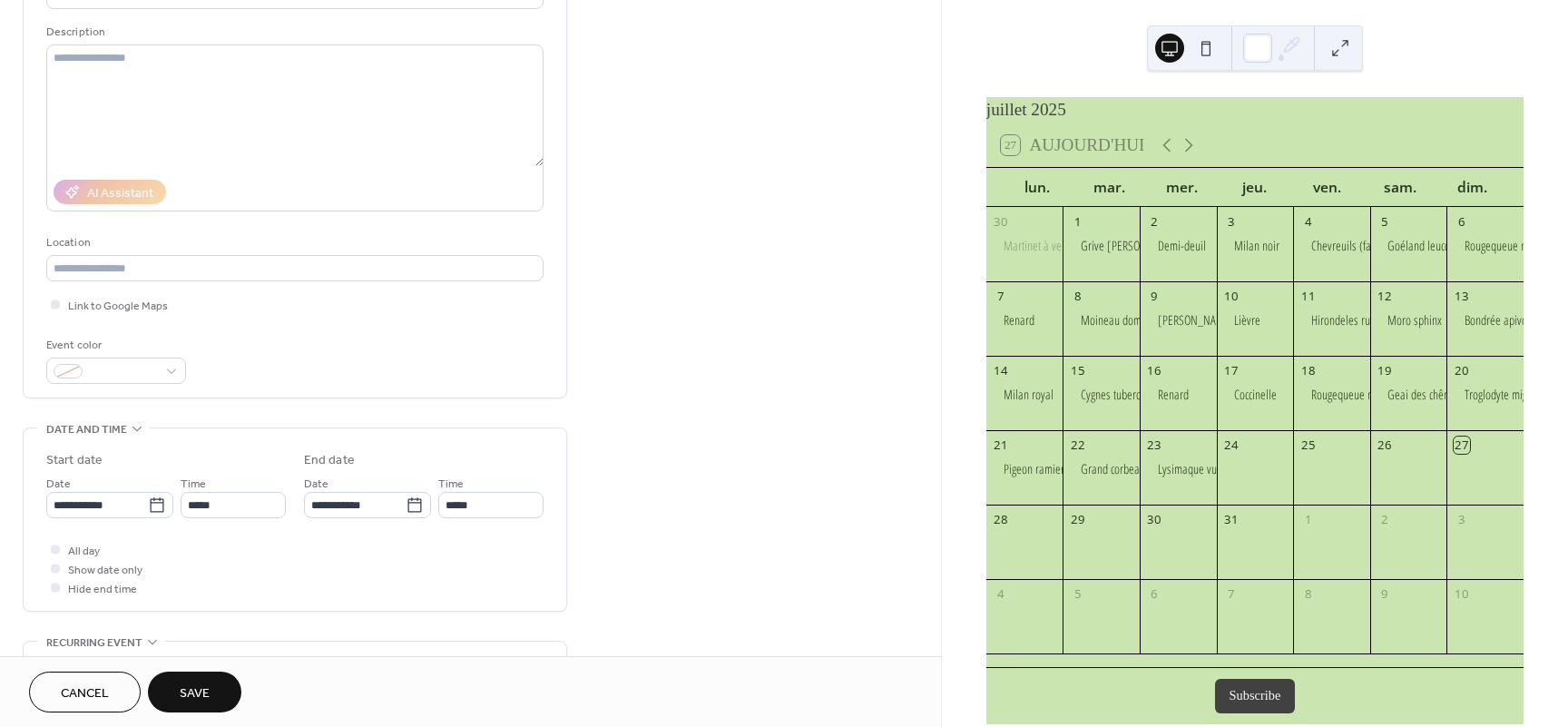 type on "**********" 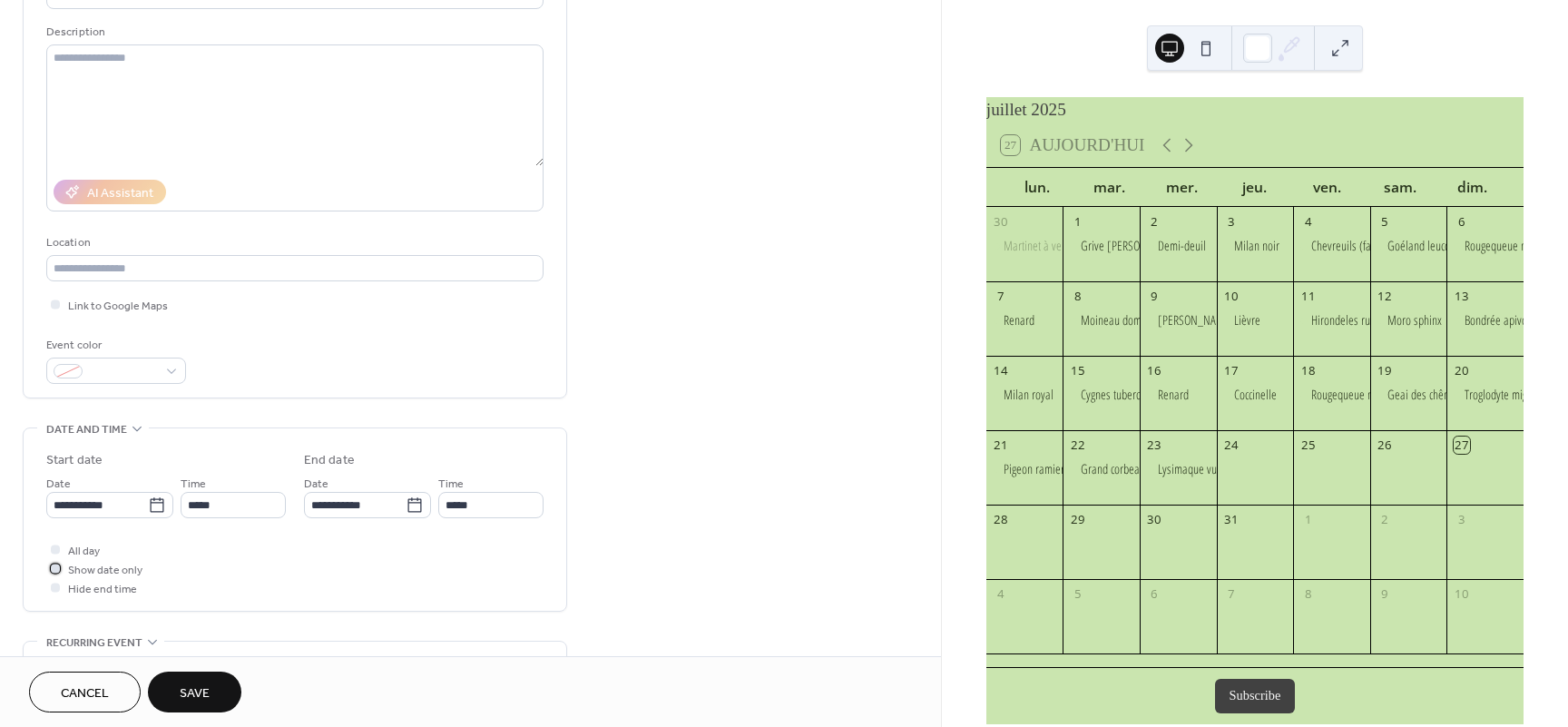 click on "Show date only" at bounding box center (105, 570) 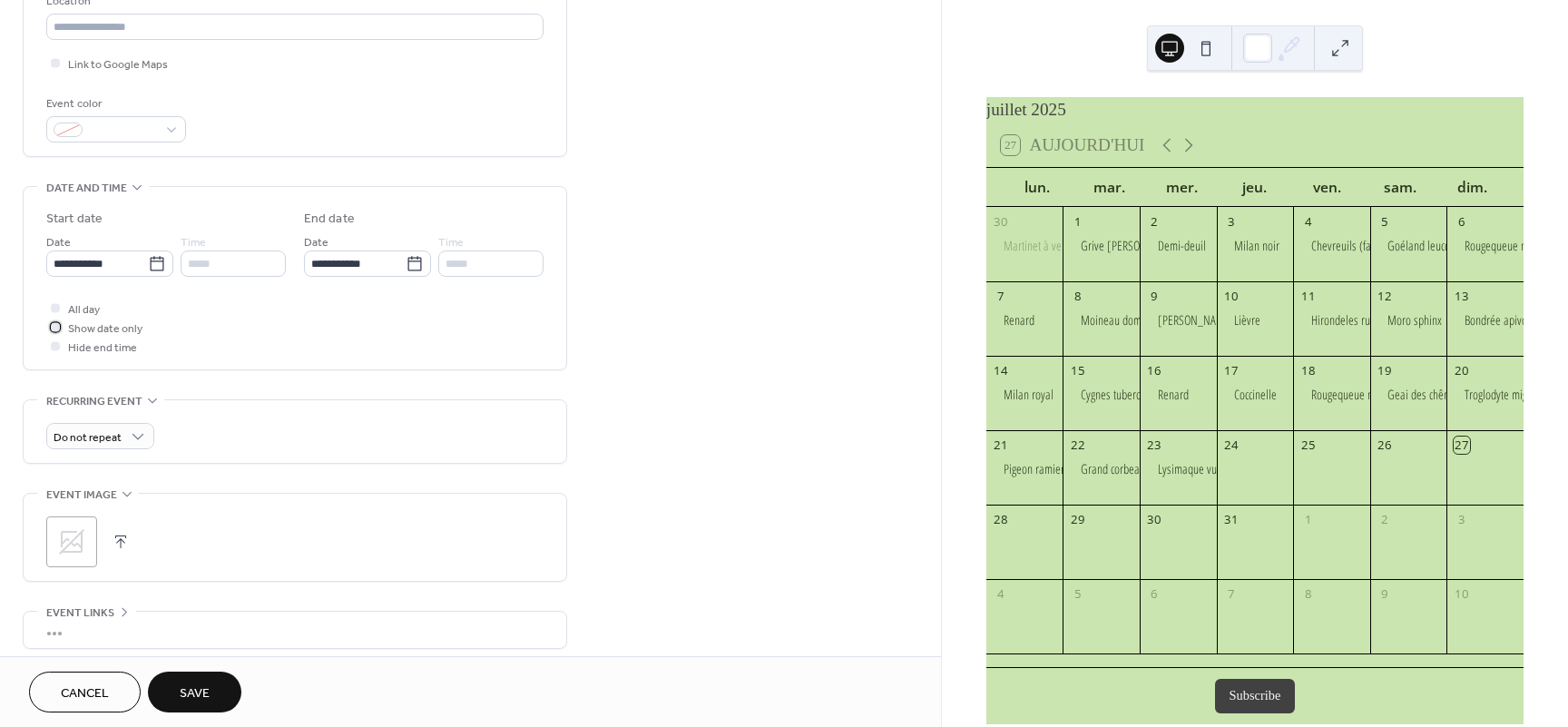 scroll, scrollTop: 436, scrollLeft: 0, axis: vertical 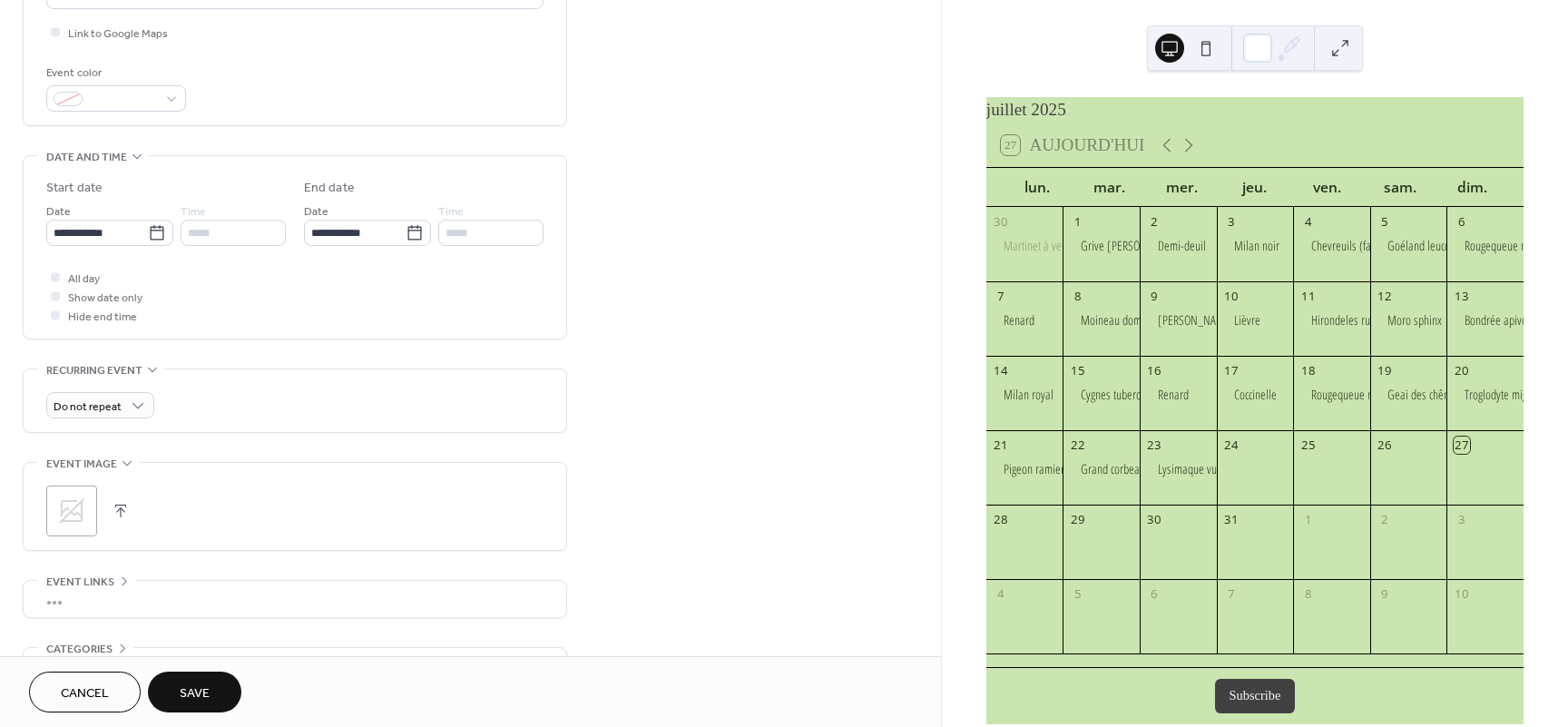 click at bounding box center (121, 511) 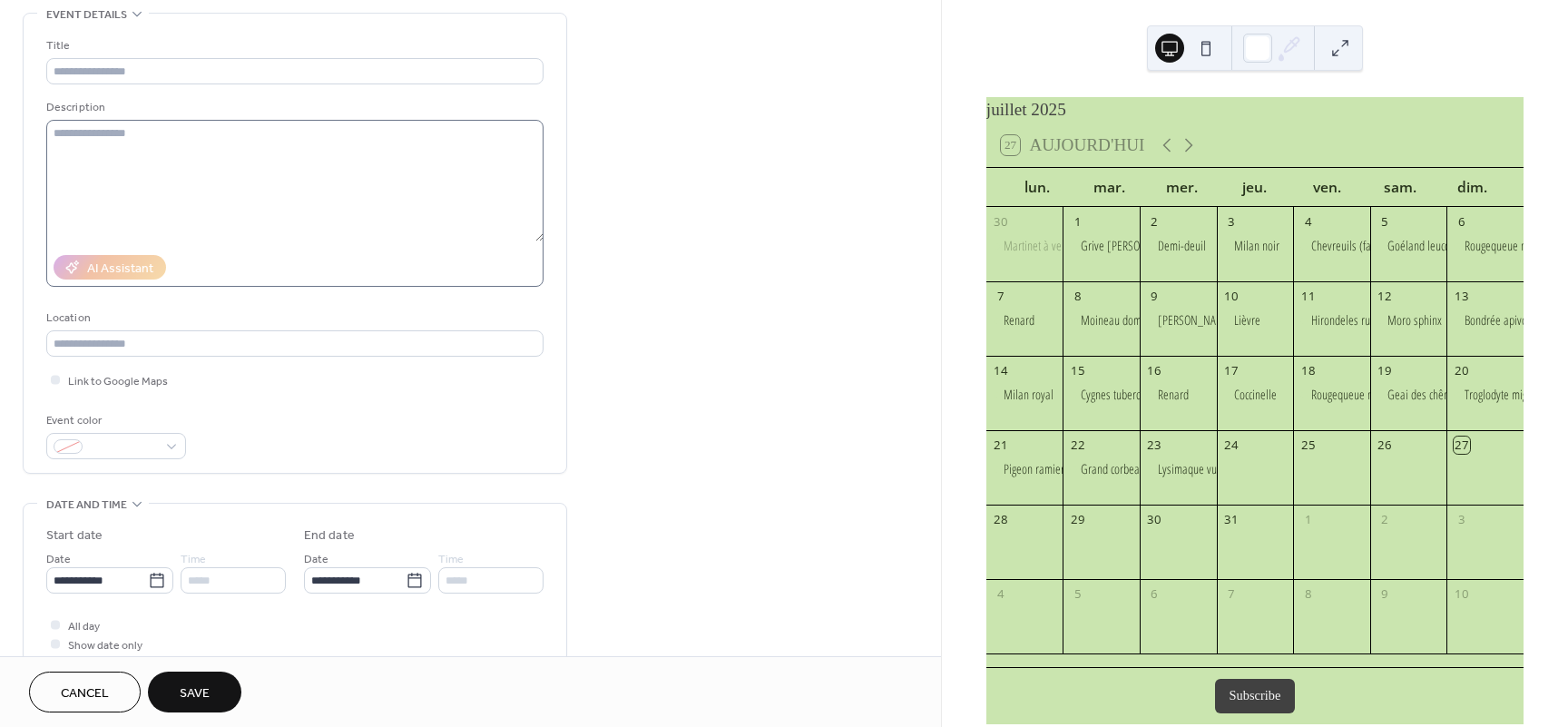 scroll, scrollTop: 54, scrollLeft: 0, axis: vertical 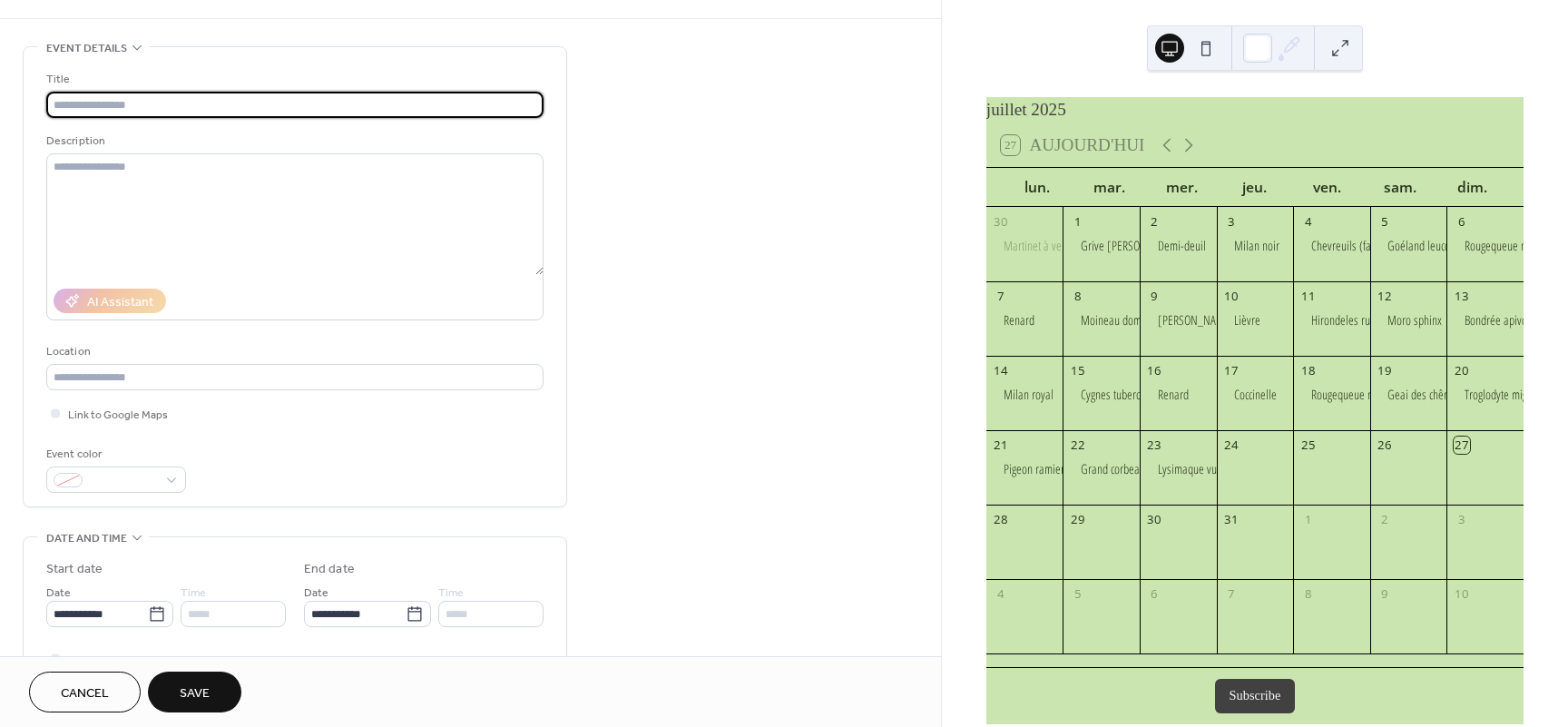 click at bounding box center [295, 104] 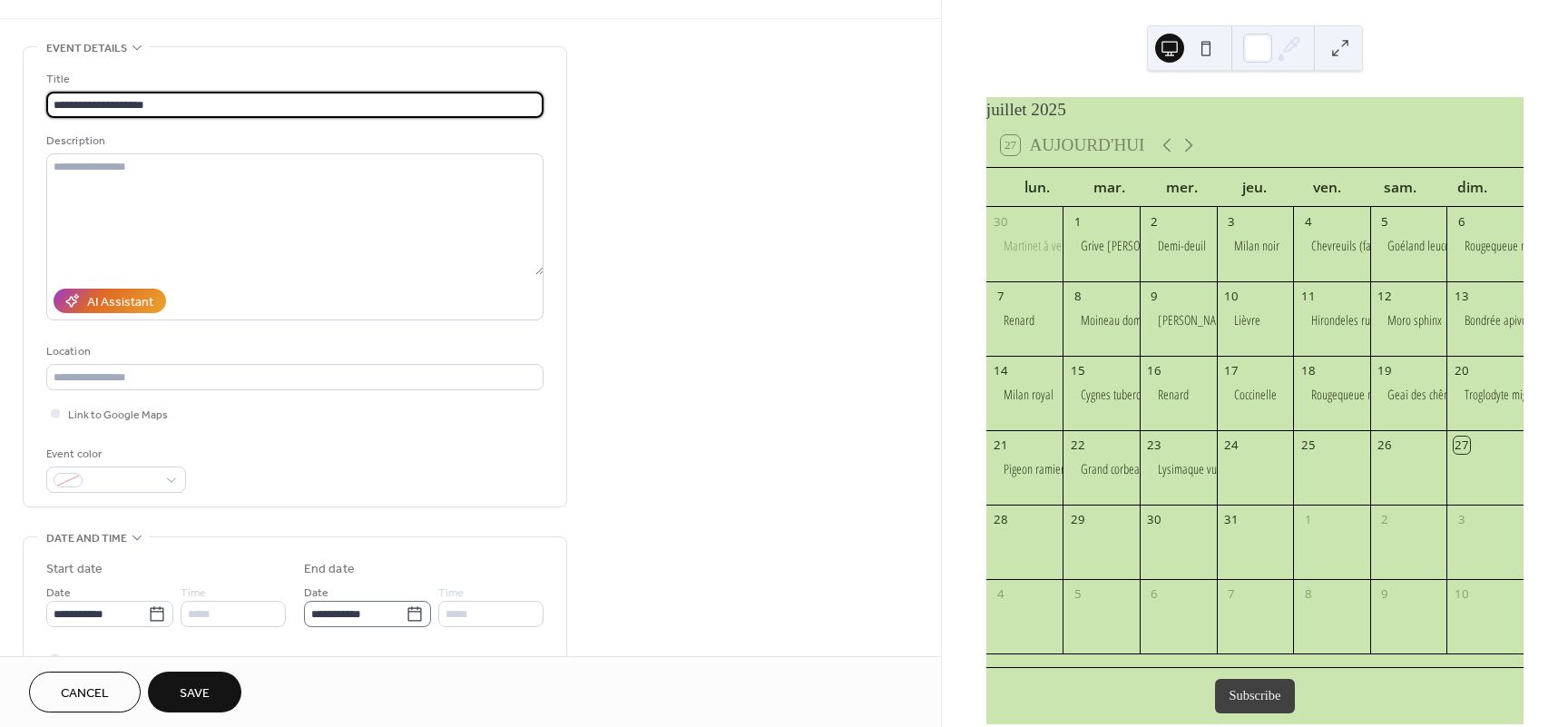 scroll, scrollTop: 218, scrollLeft: 0, axis: vertical 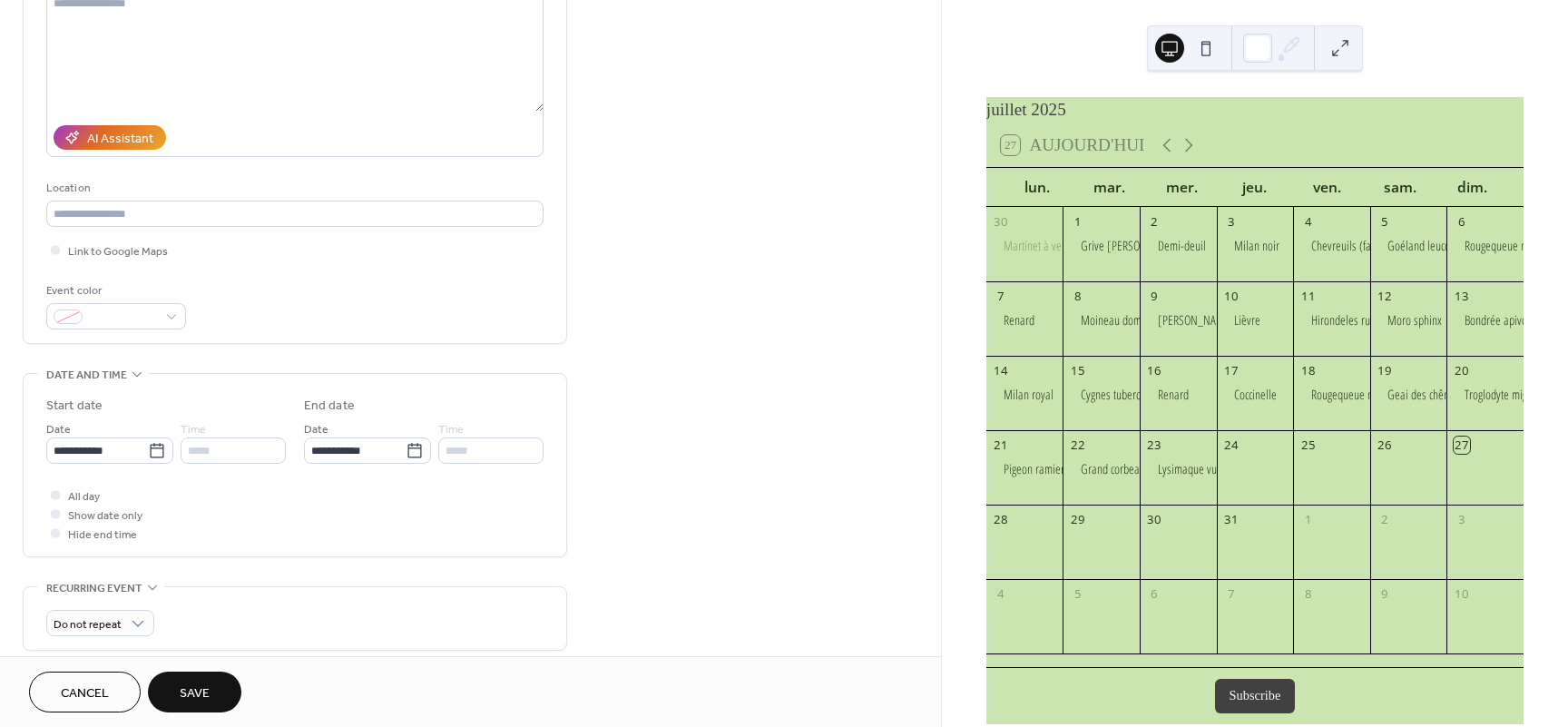 type on "**********" 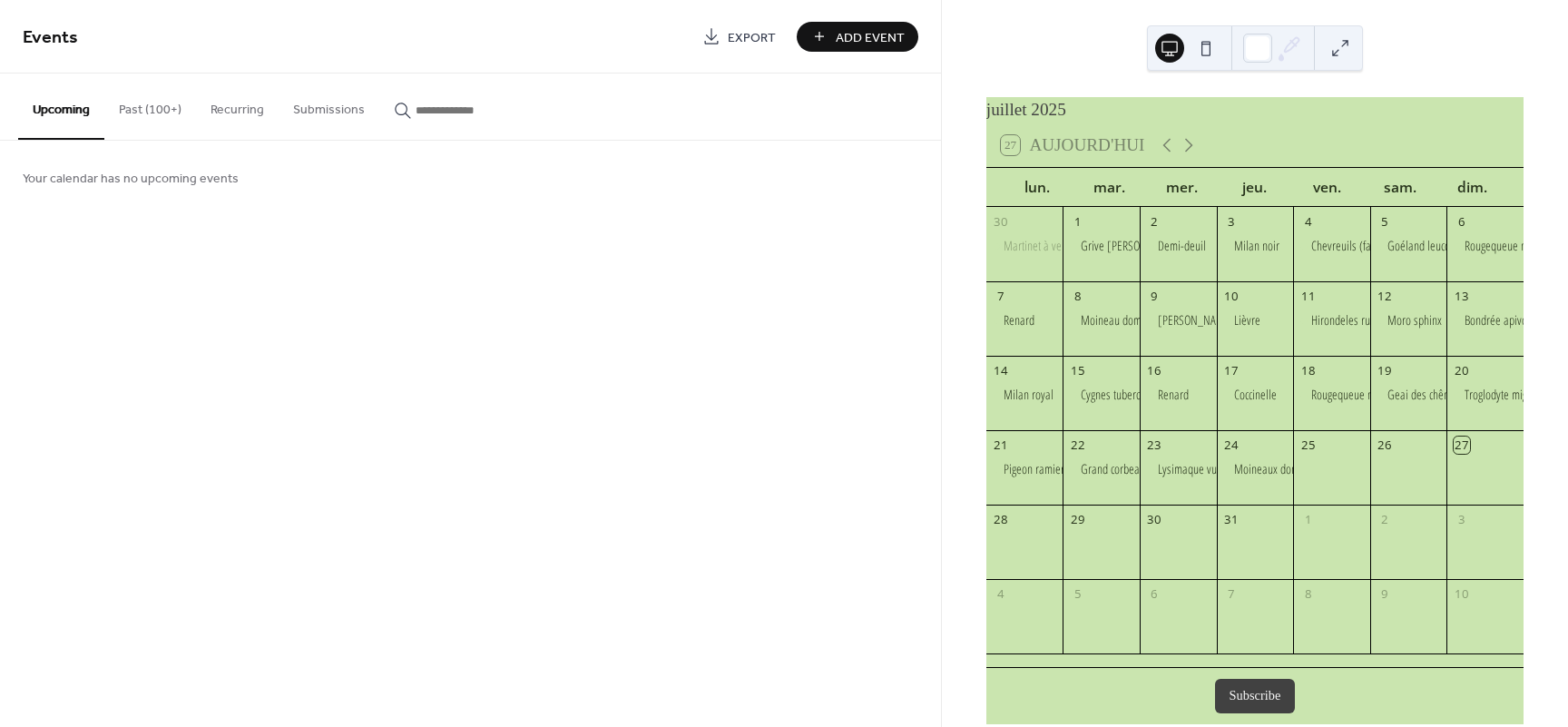 click on "Add Event" at bounding box center (870, 37) 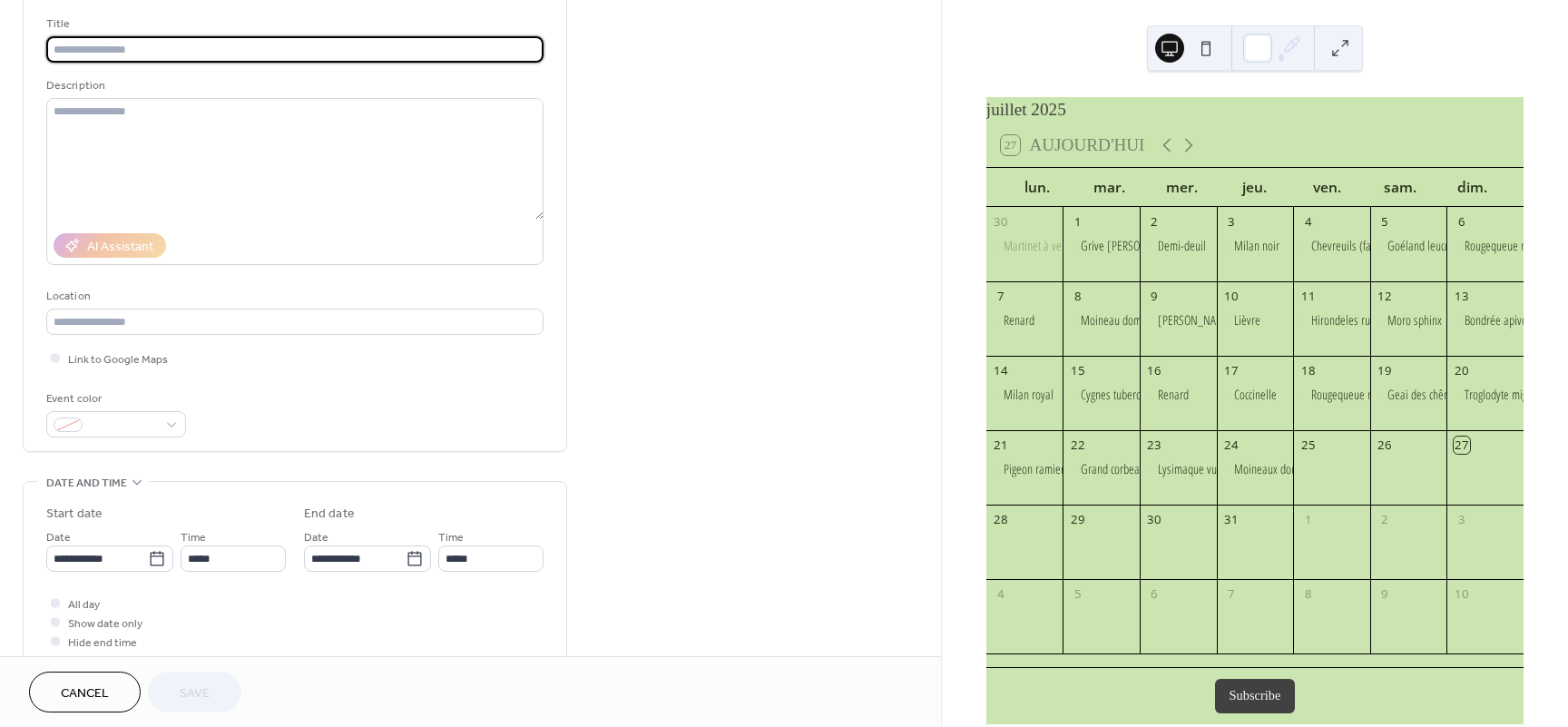 scroll, scrollTop: 163, scrollLeft: 0, axis: vertical 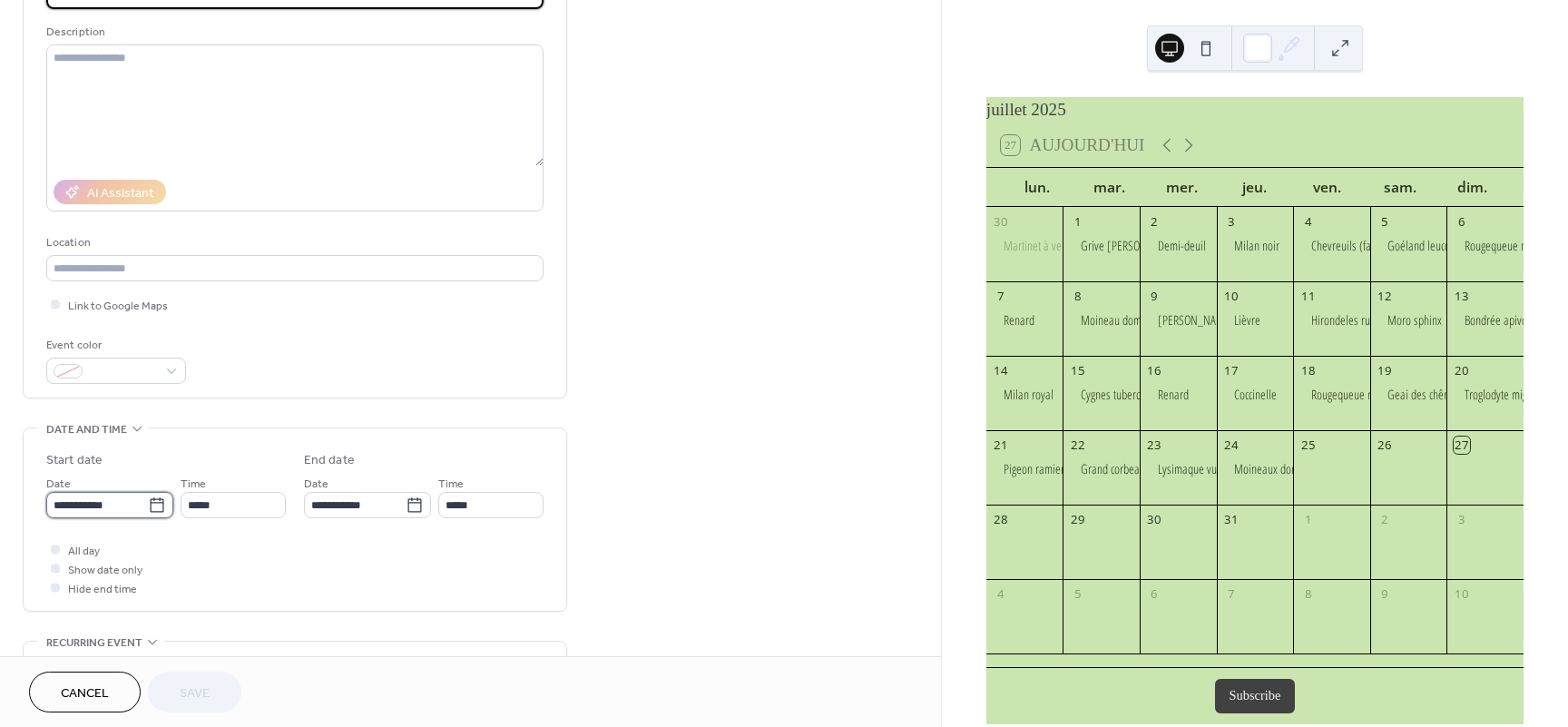 click on "**********" at bounding box center (97, 505) 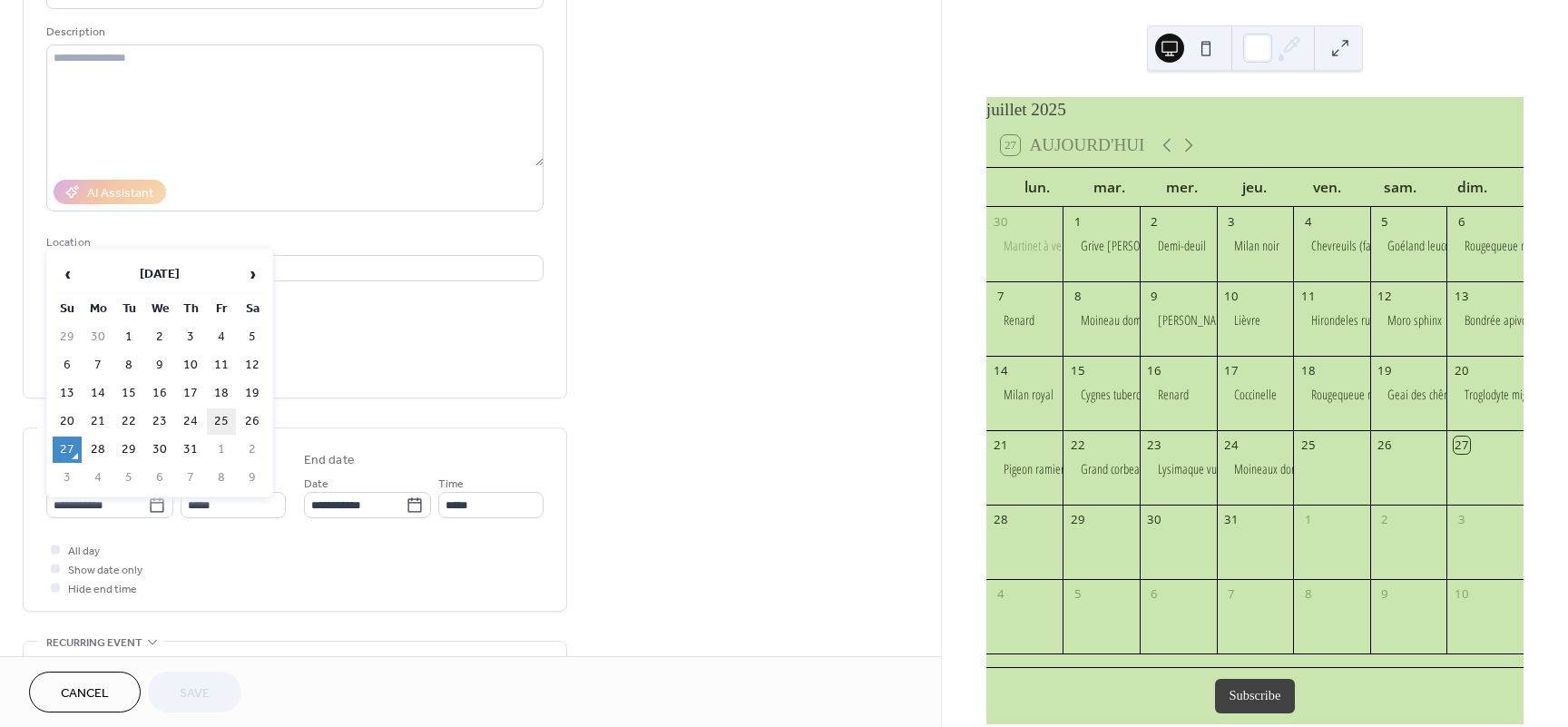 click on "25" at bounding box center [221, 421] 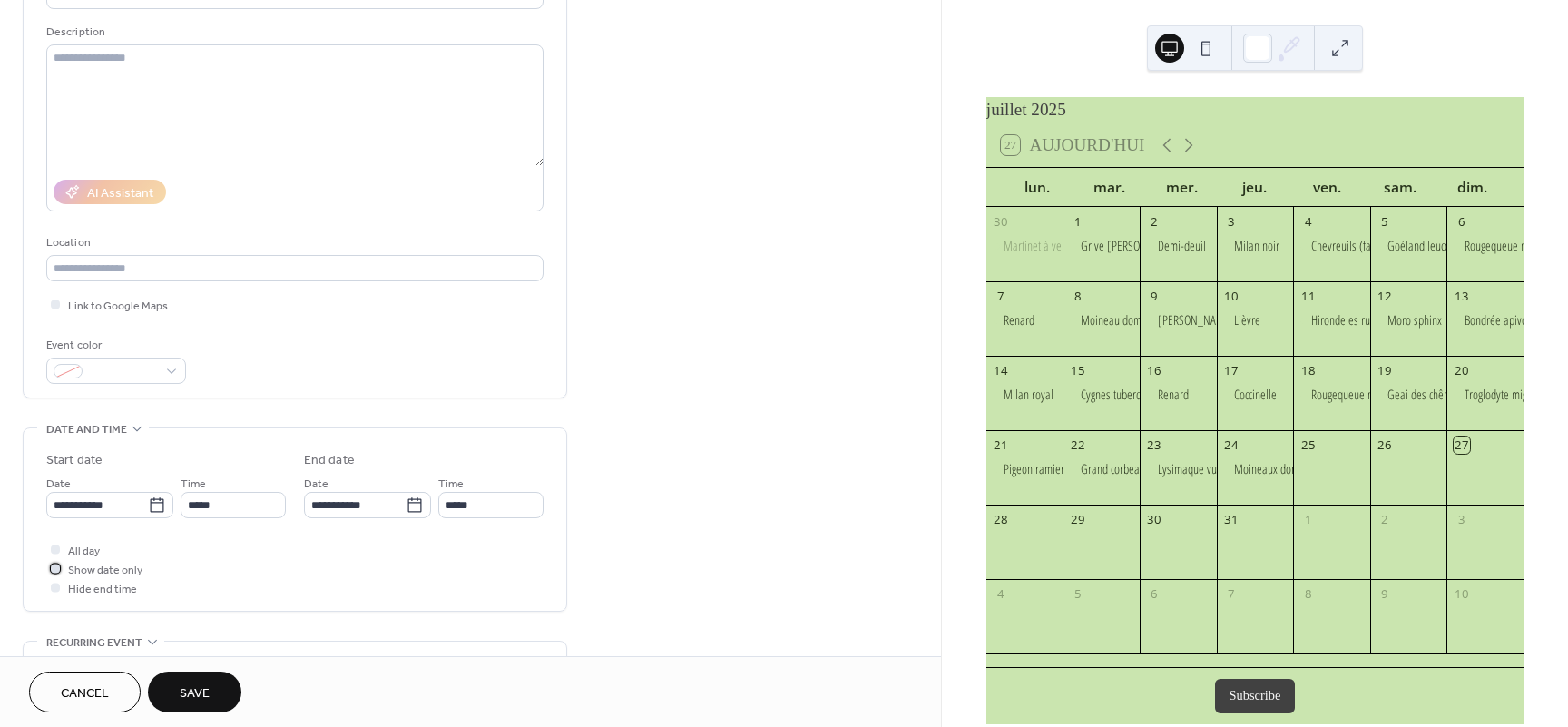 click on "Show date only" at bounding box center [105, 570] 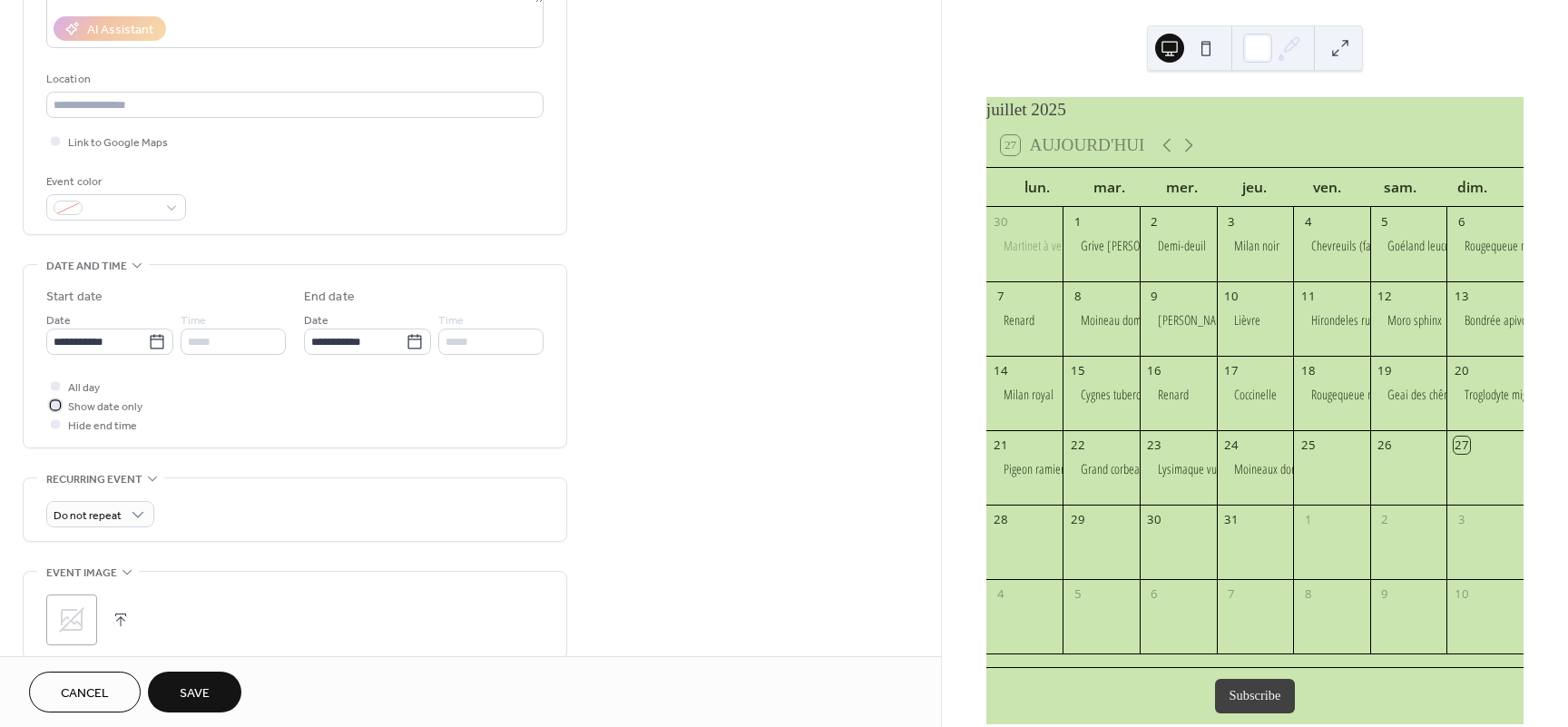 scroll, scrollTop: 381, scrollLeft: 0, axis: vertical 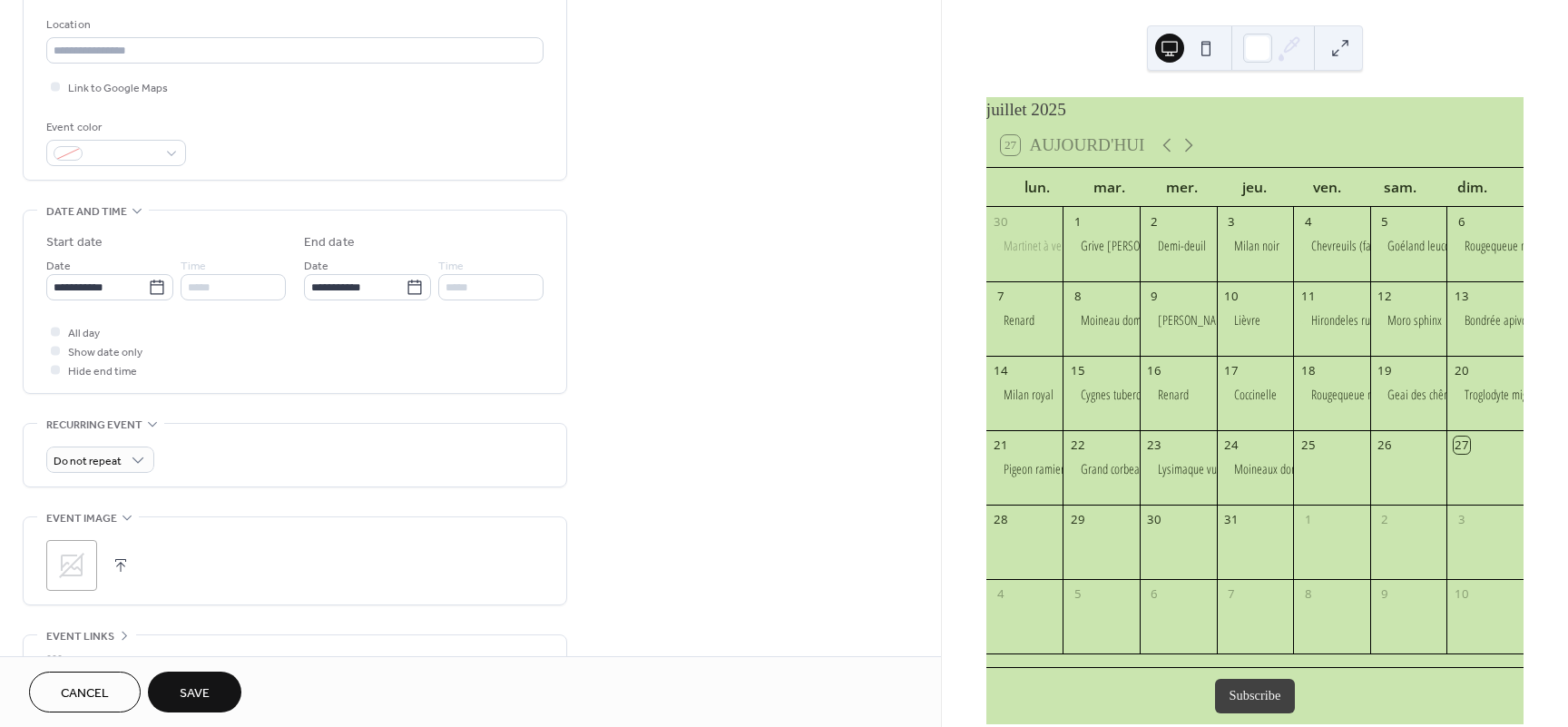 click at bounding box center (121, 565) 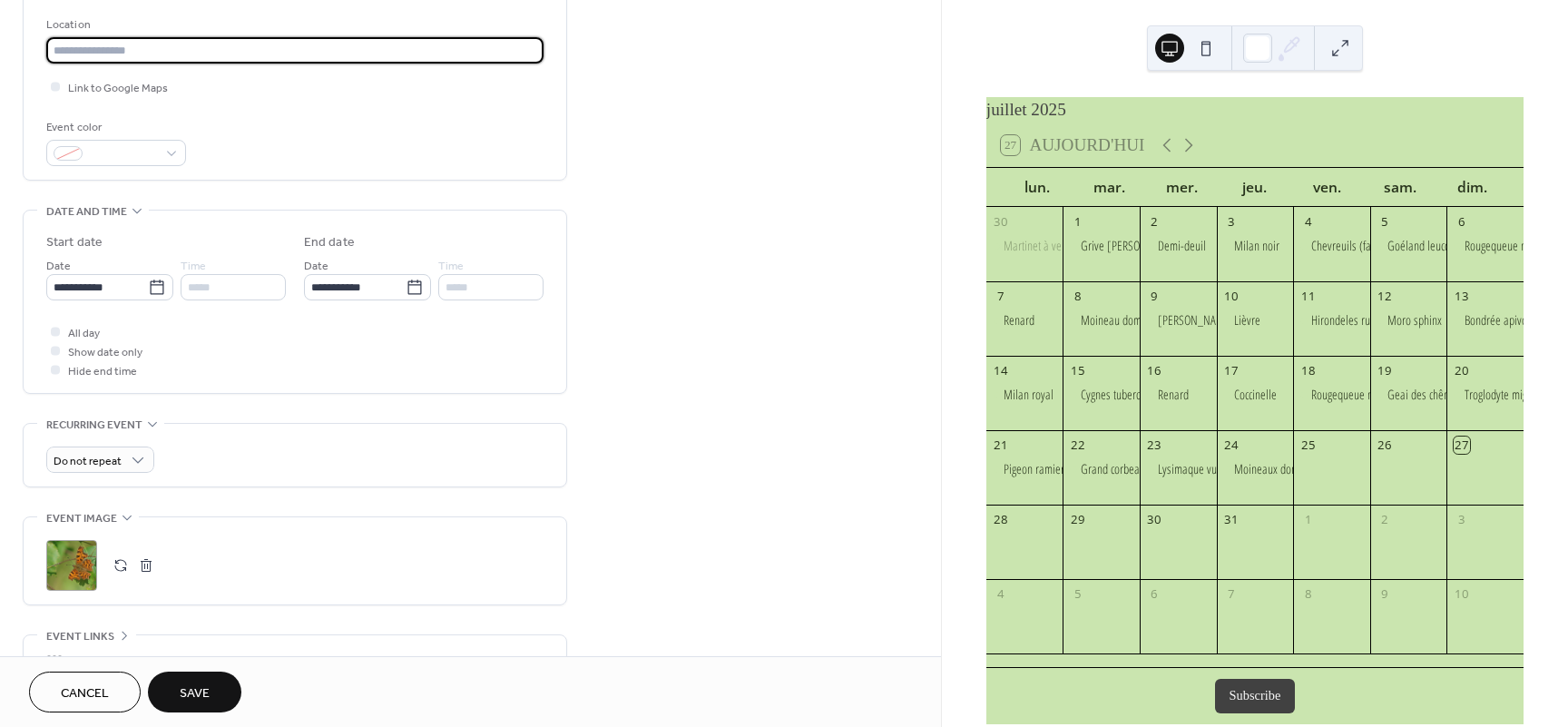 click at bounding box center (295, 50) 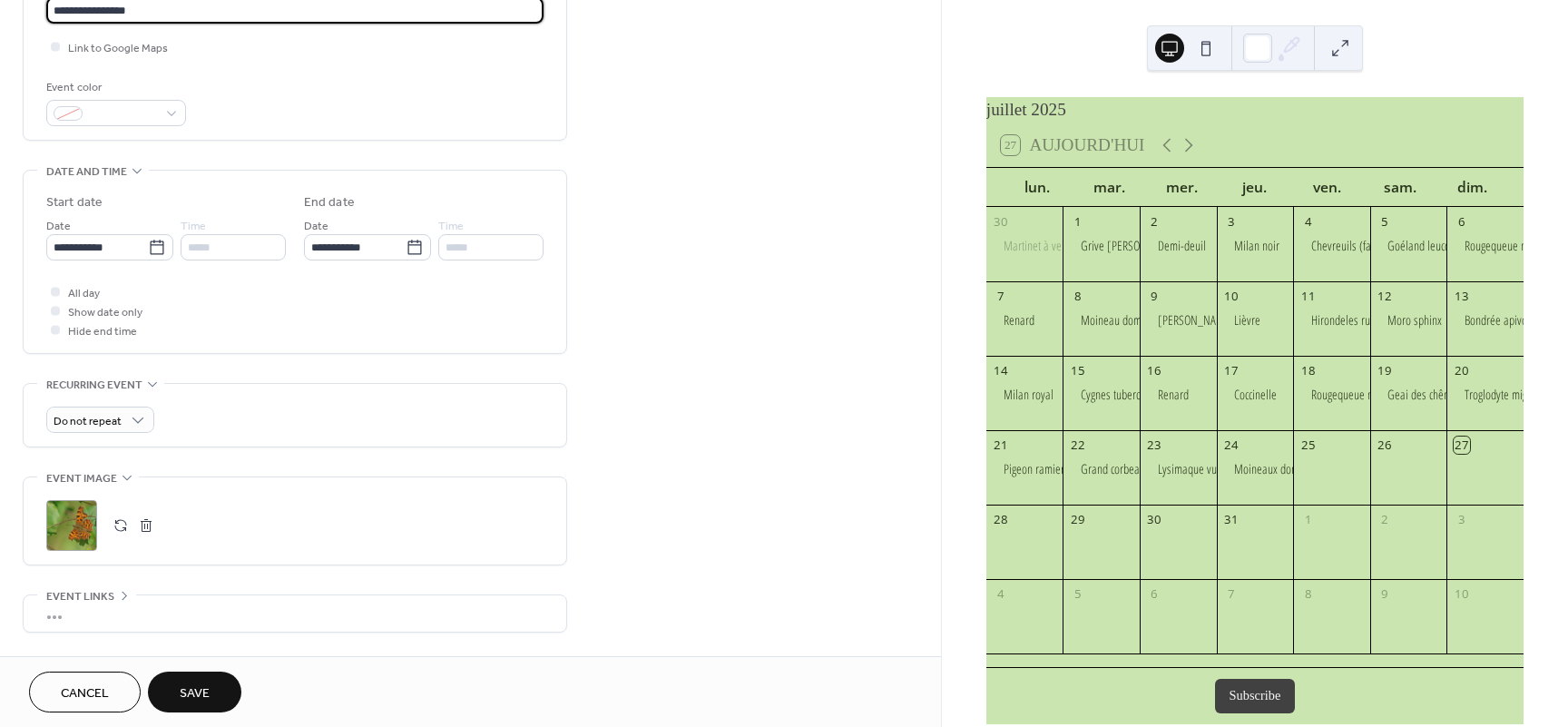 scroll, scrollTop: 490, scrollLeft: 0, axis: vertical 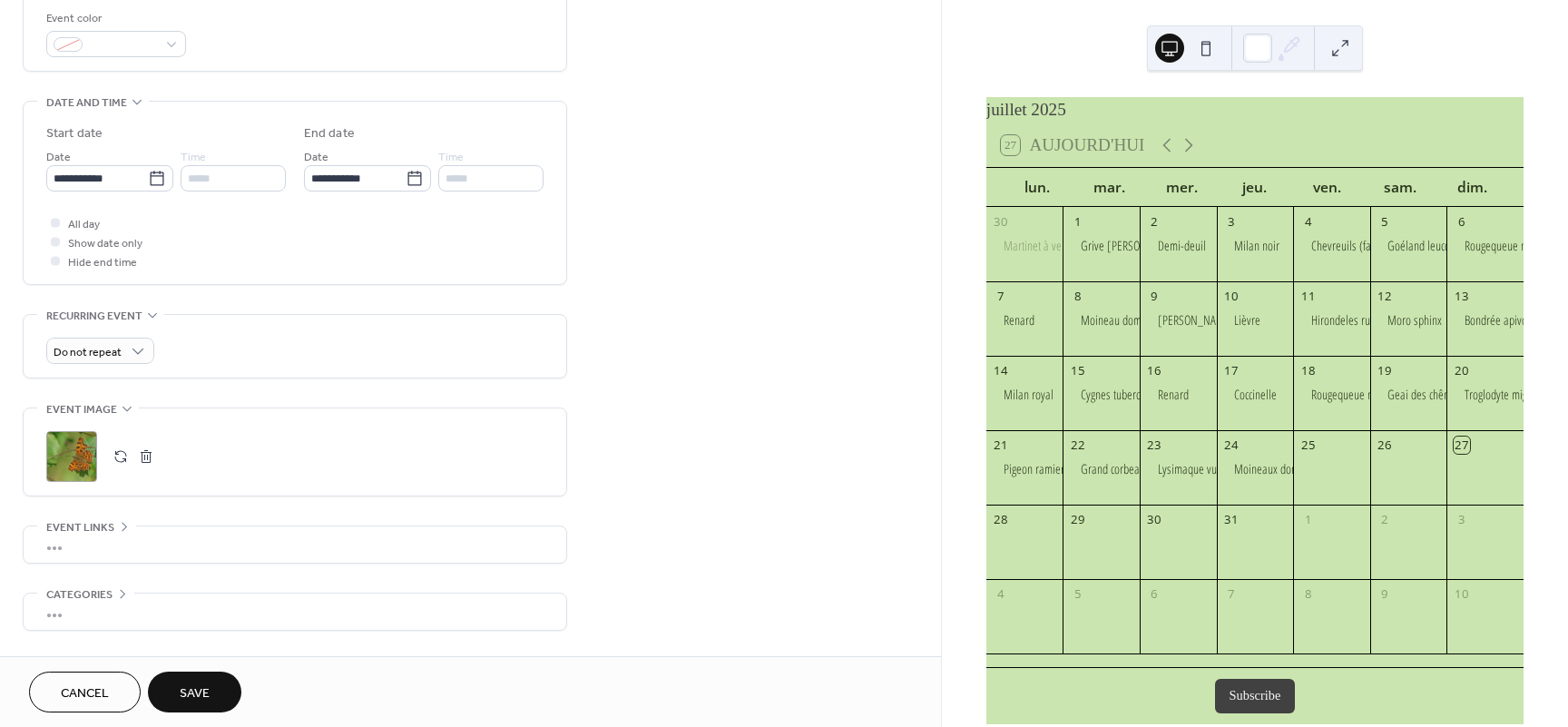 type on "**********" 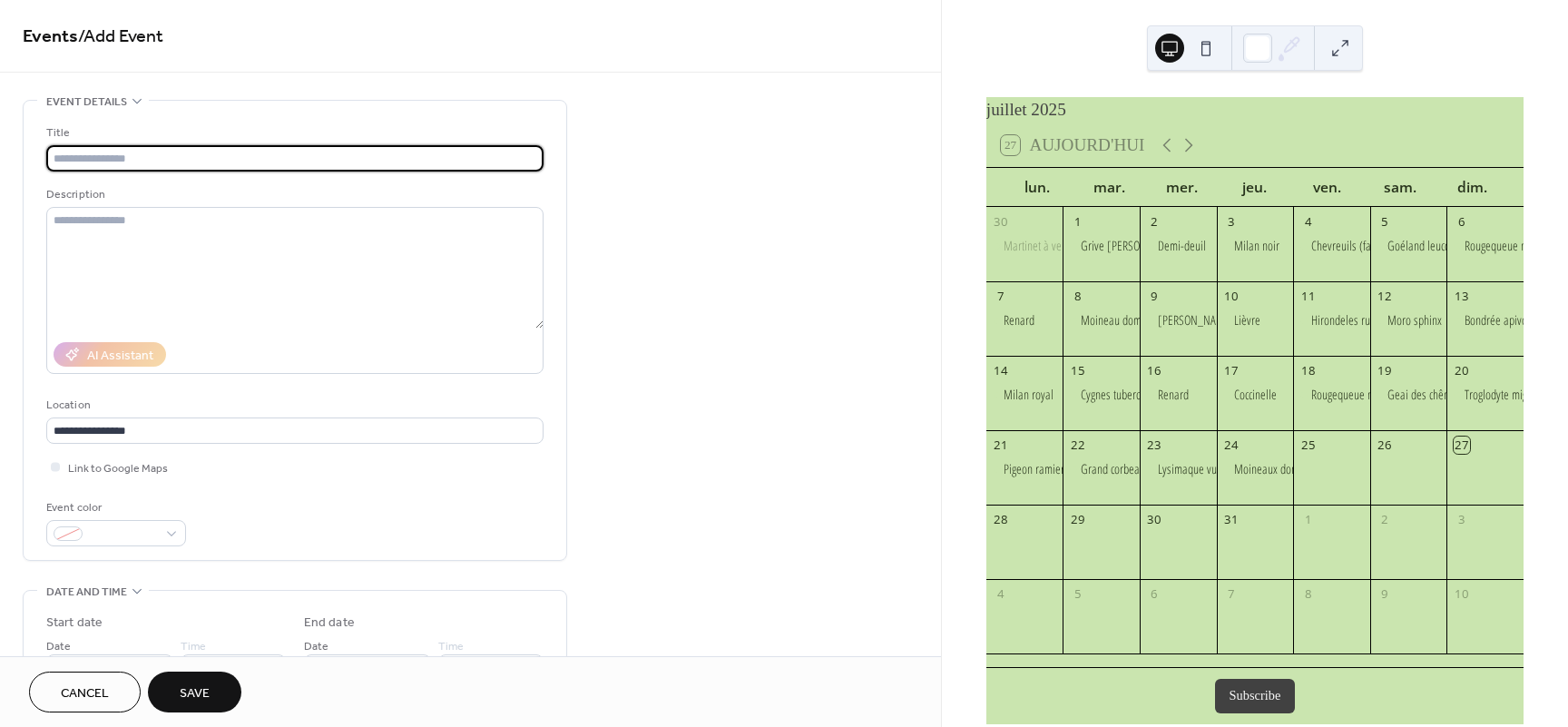 scroll, scrollTop: 0, scrollLeft: 0, axis: both 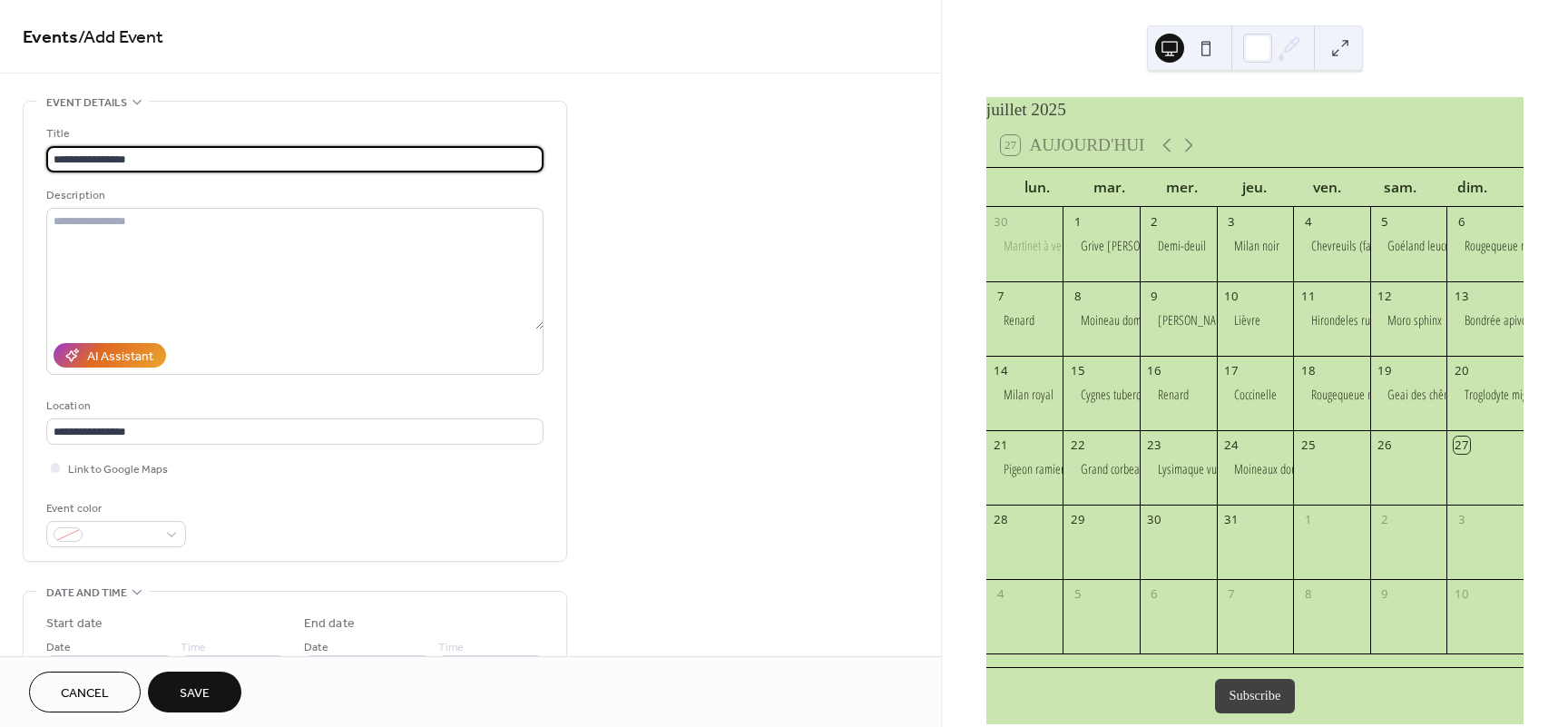 type on "**********" 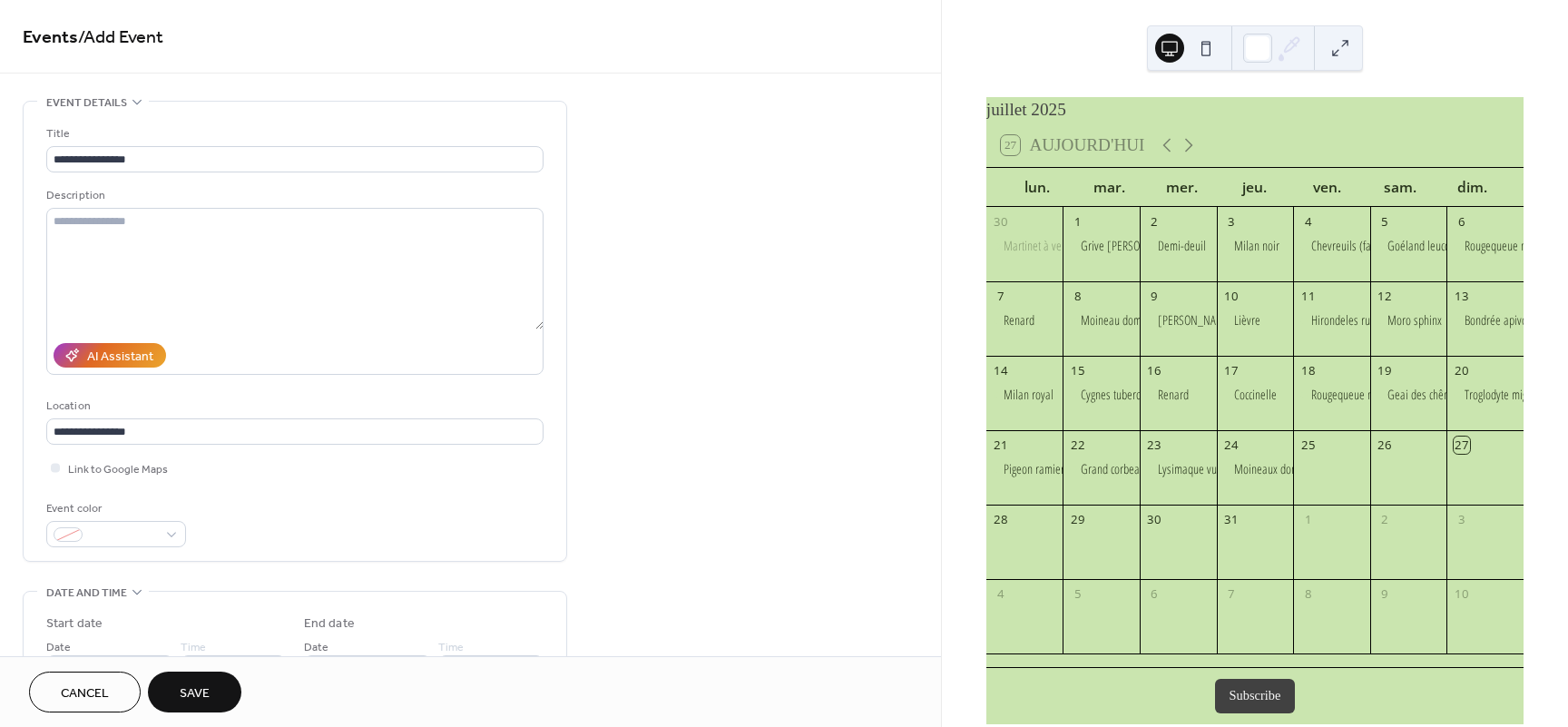 click on "Save" at bounding box center [194, 693] 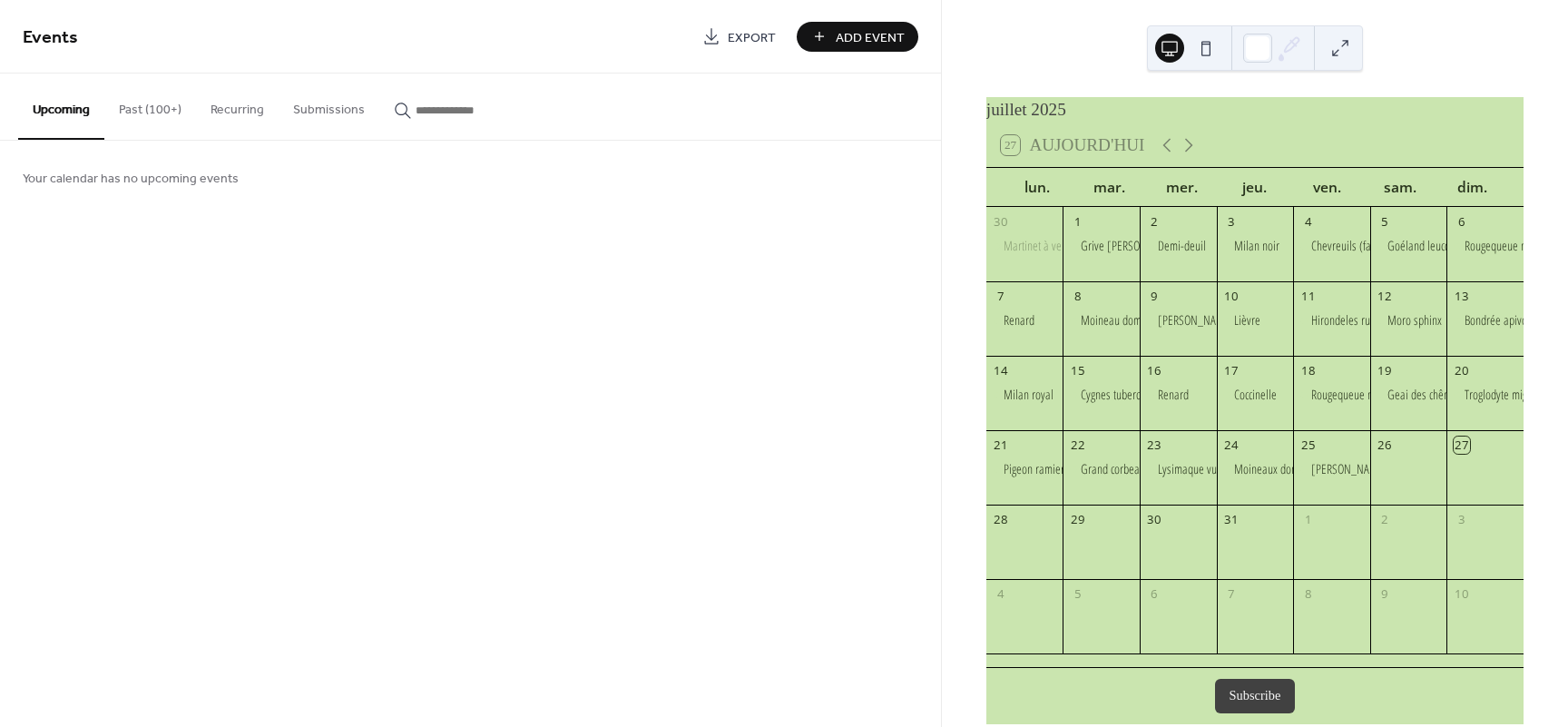 click on "Add Event" at bounding box center (870, 37) 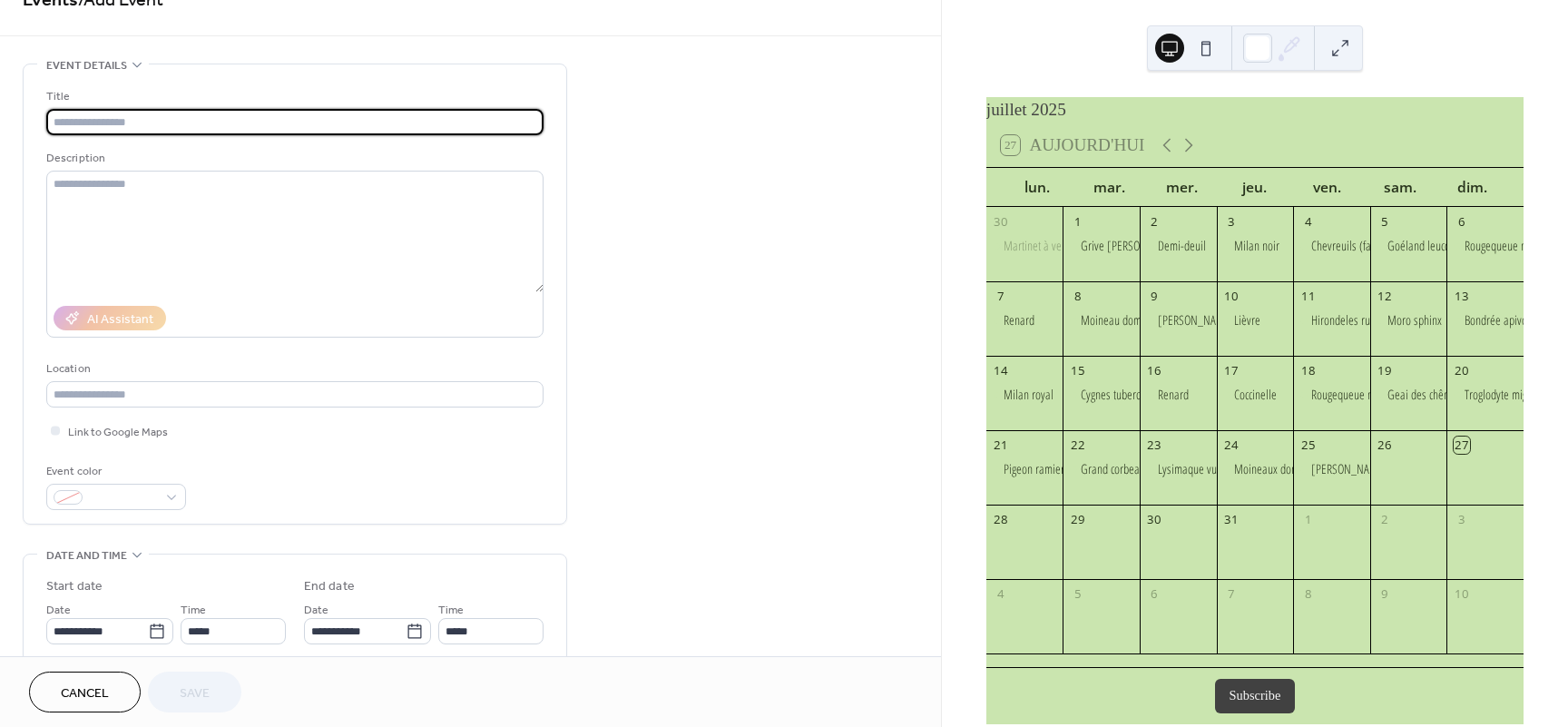 scroll, scrollTop: 54, scrollLeft: 0, axis: vertical 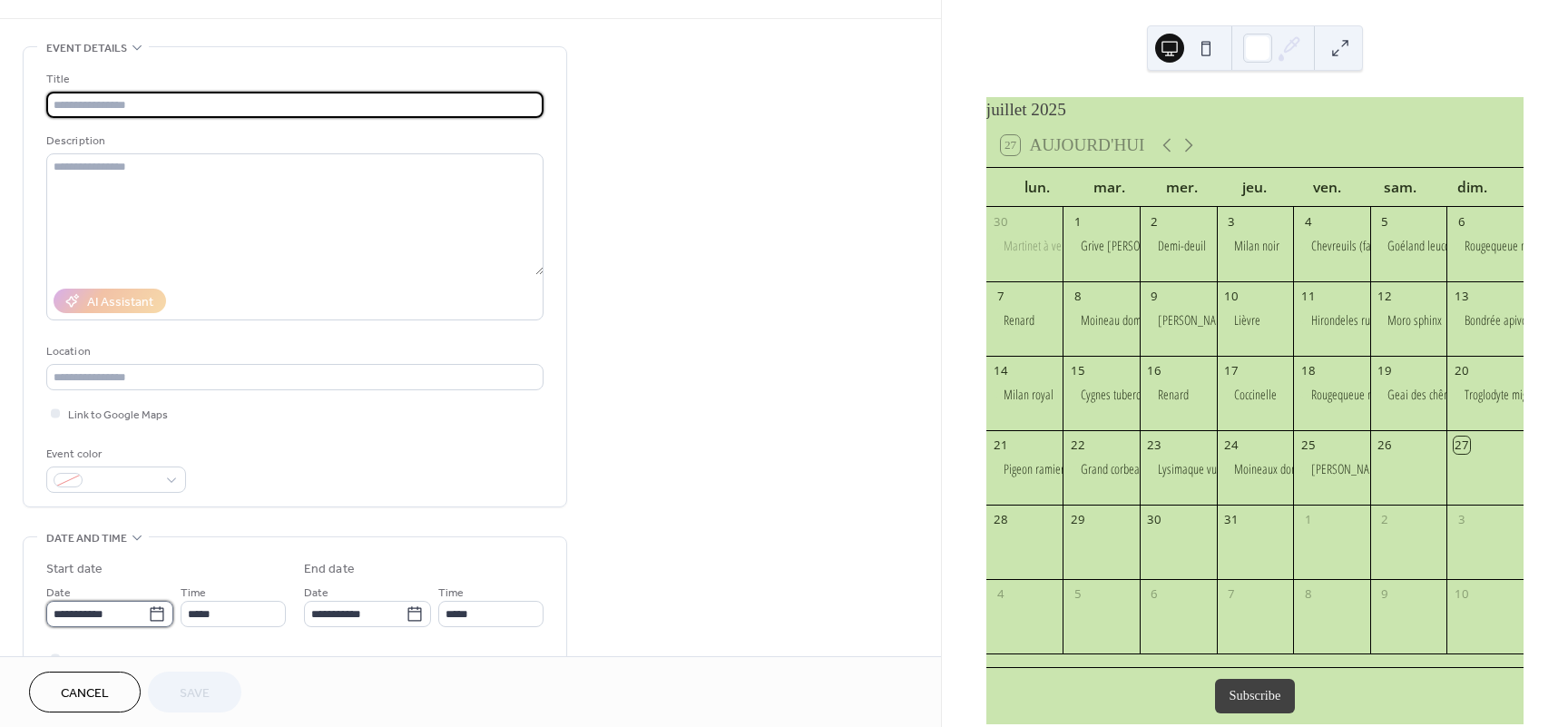 click on "**********" at bounding box center [97, 614] 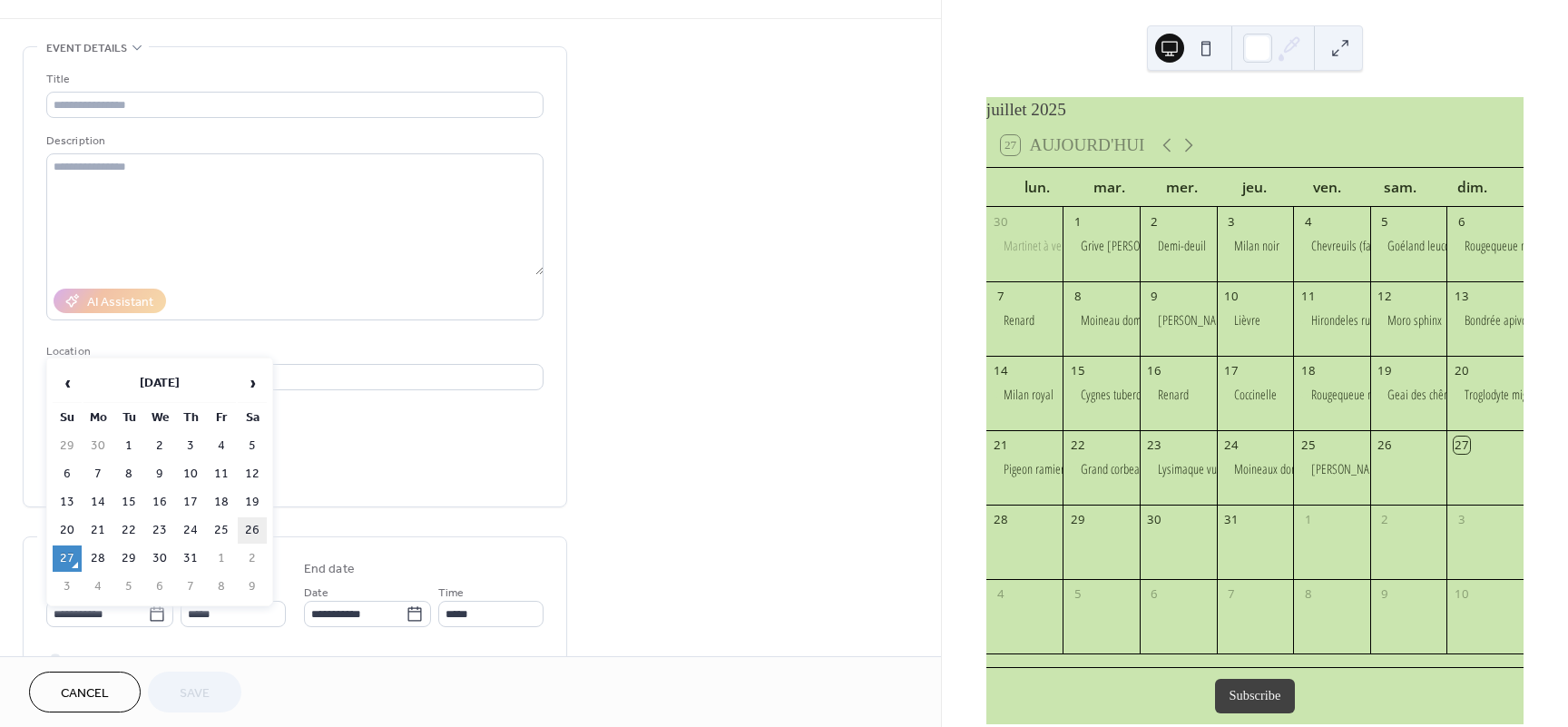 click on "26" at bounding box center (252, 530) 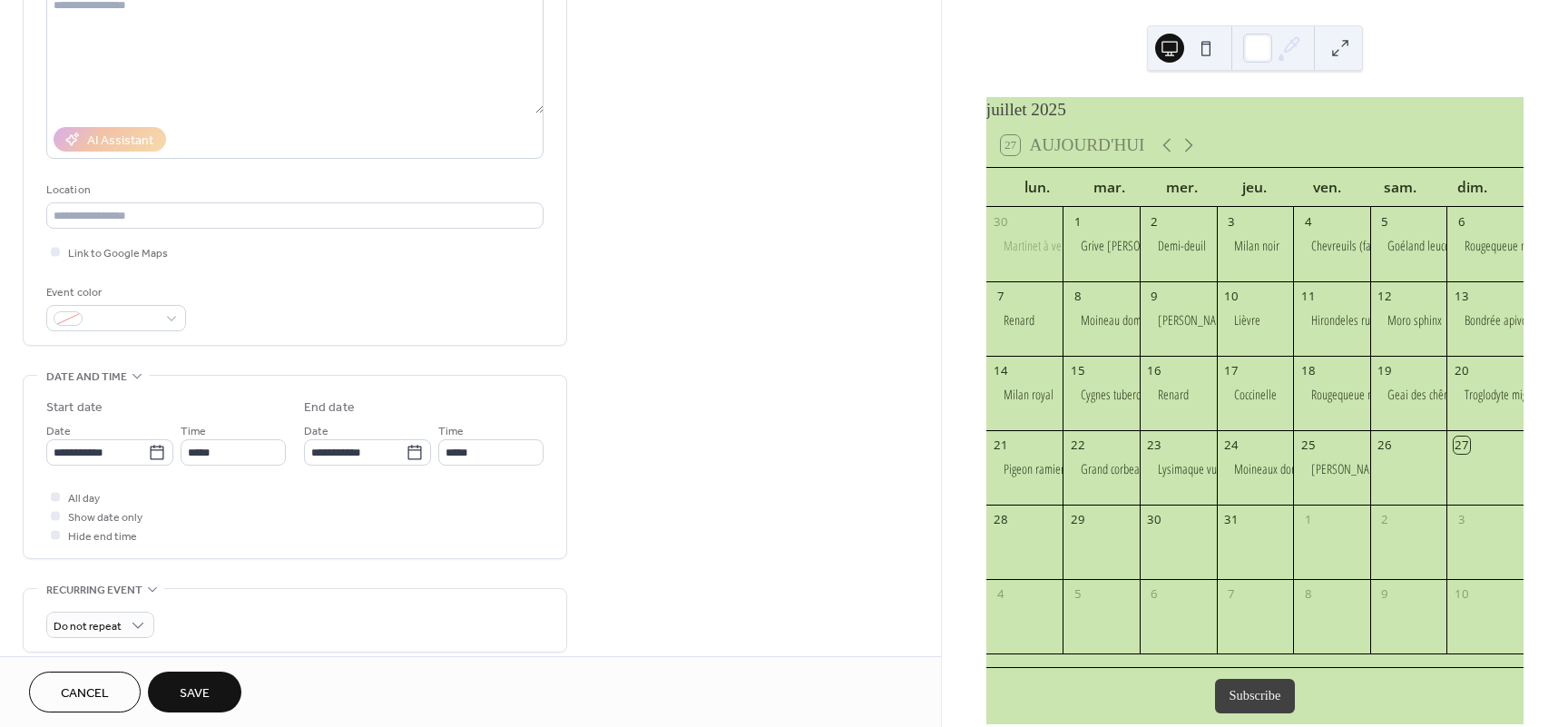 scroll, scrollTop: 218, scrollLeft: 0, axis: vertical 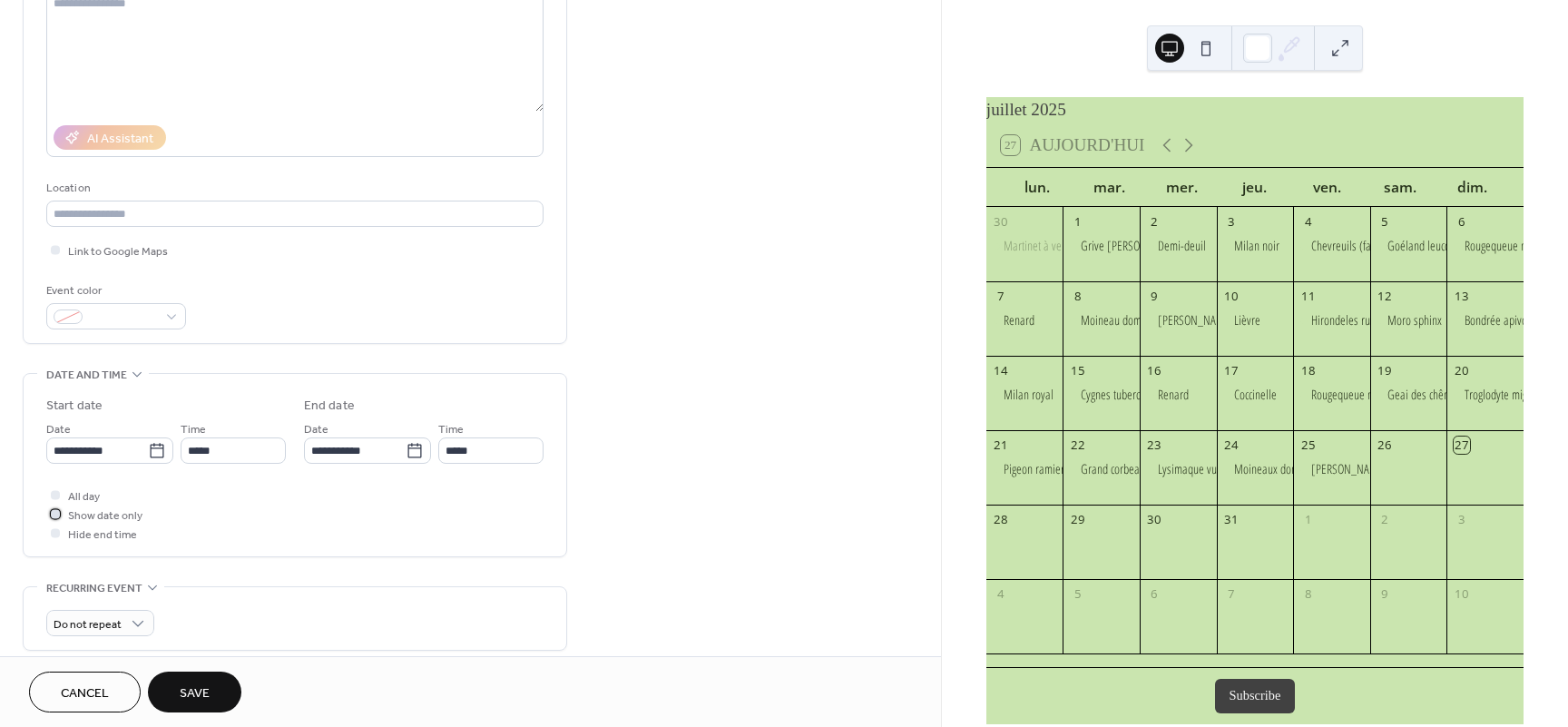 click on "Show date only" at bounding box center [105, 516] 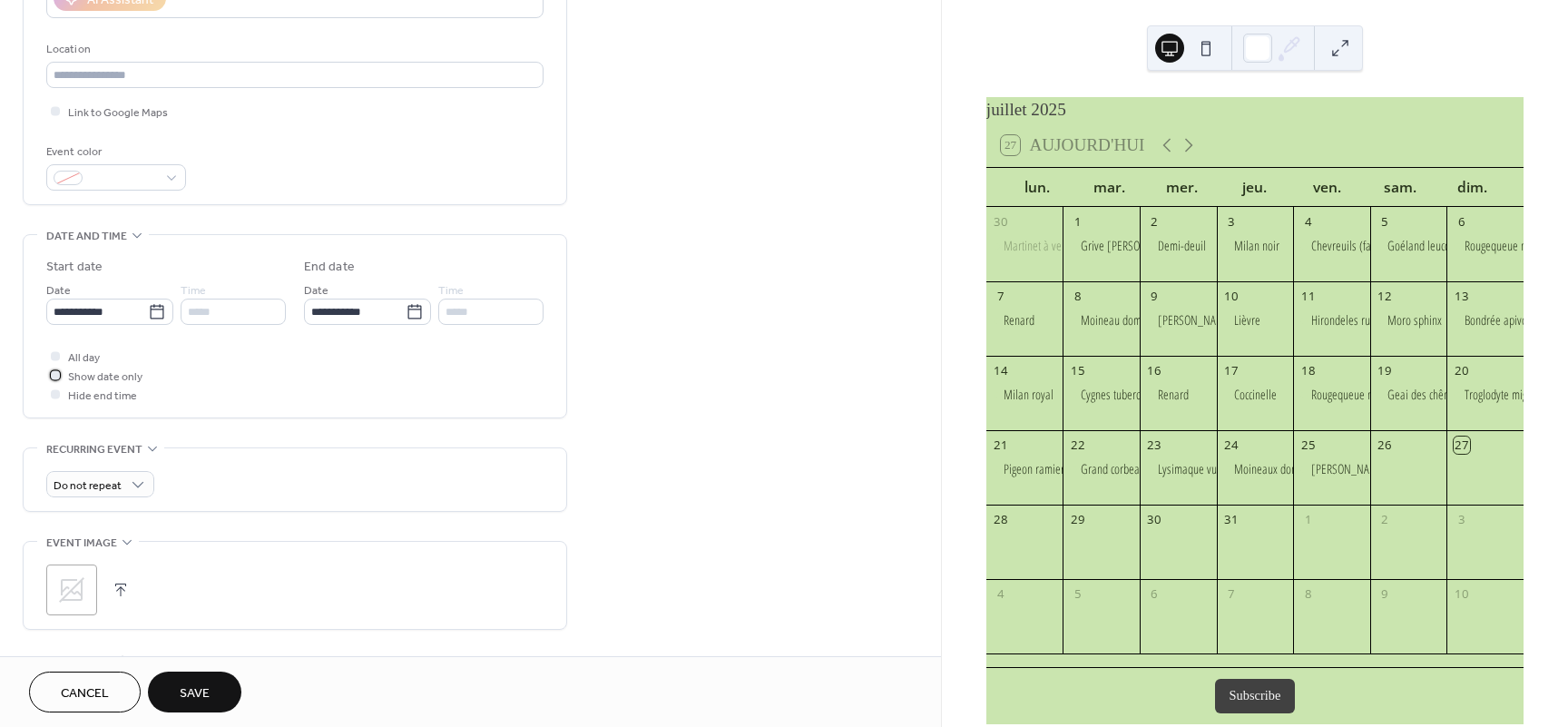 scroll, scrollTop: 381, scrollLeft: 0, axis: vertical 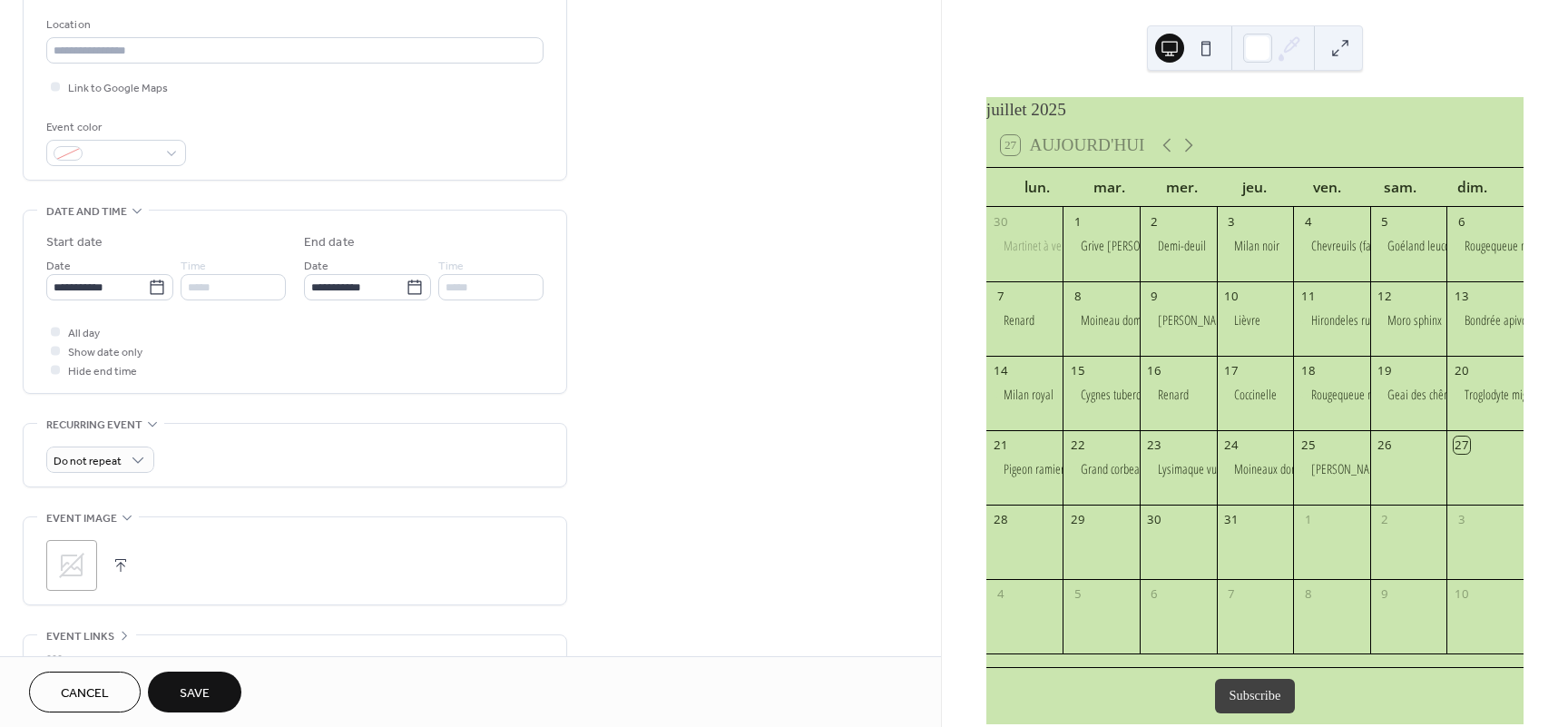 click at bounding box center [121, 565] 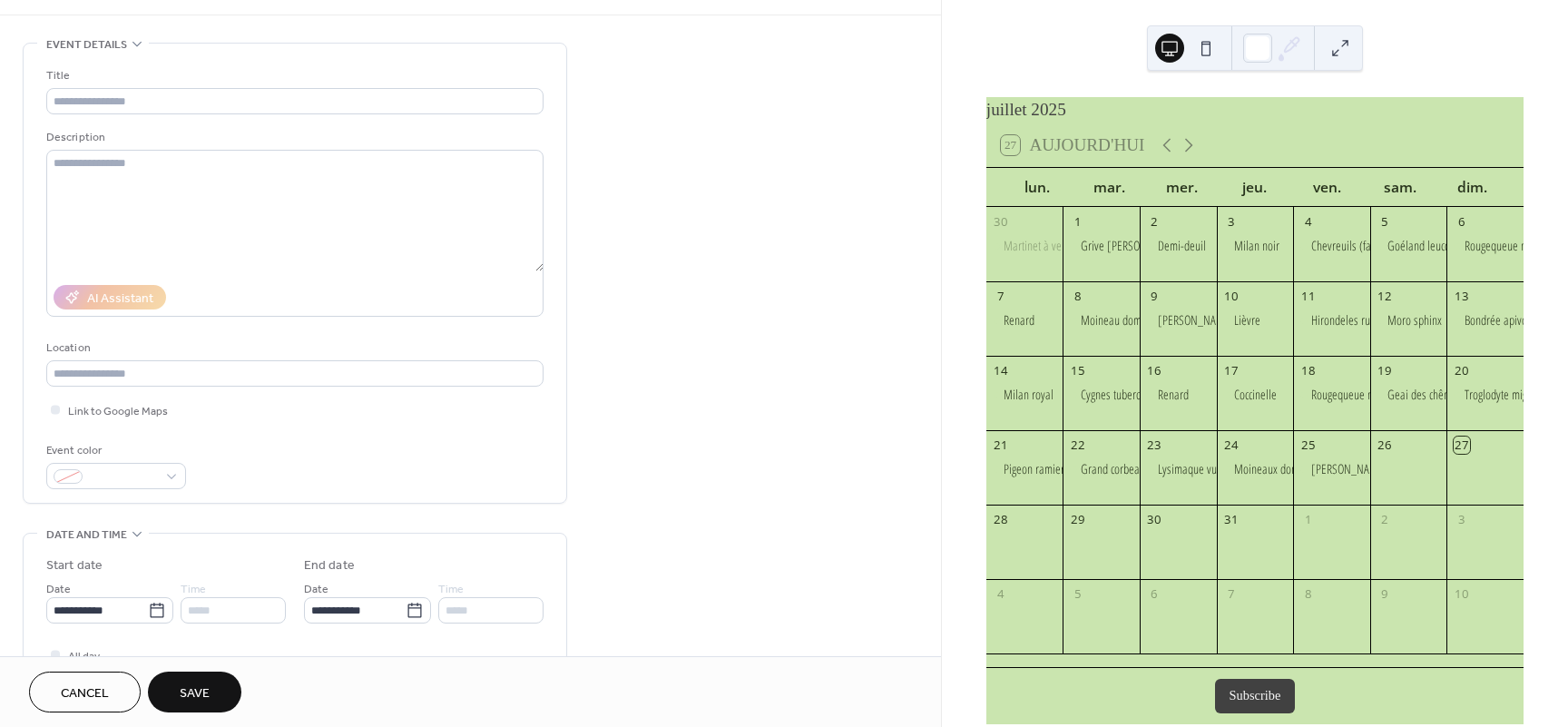 scroll, scrollTop: 54, scrollLeft: 0, axis: vertical 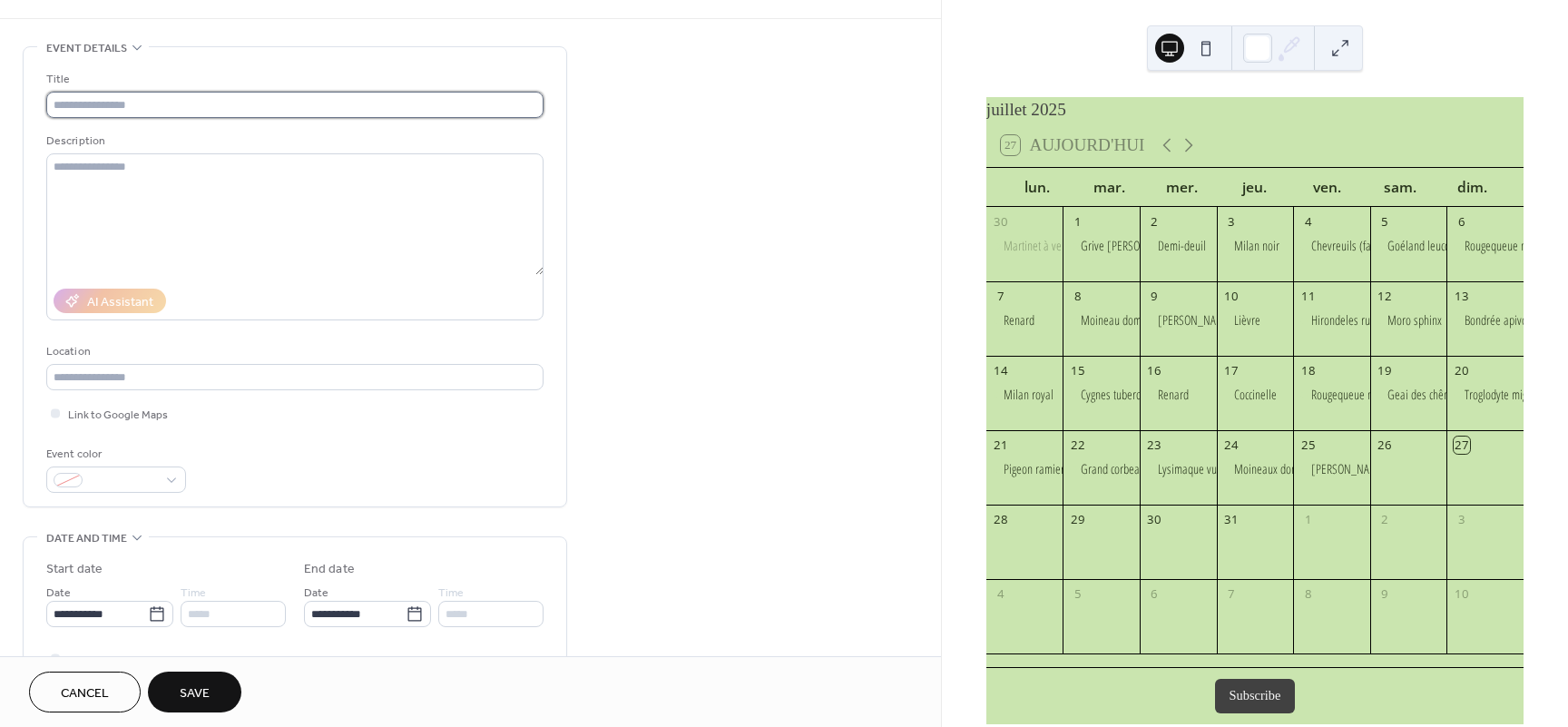 click at bounding box center (295, 104) 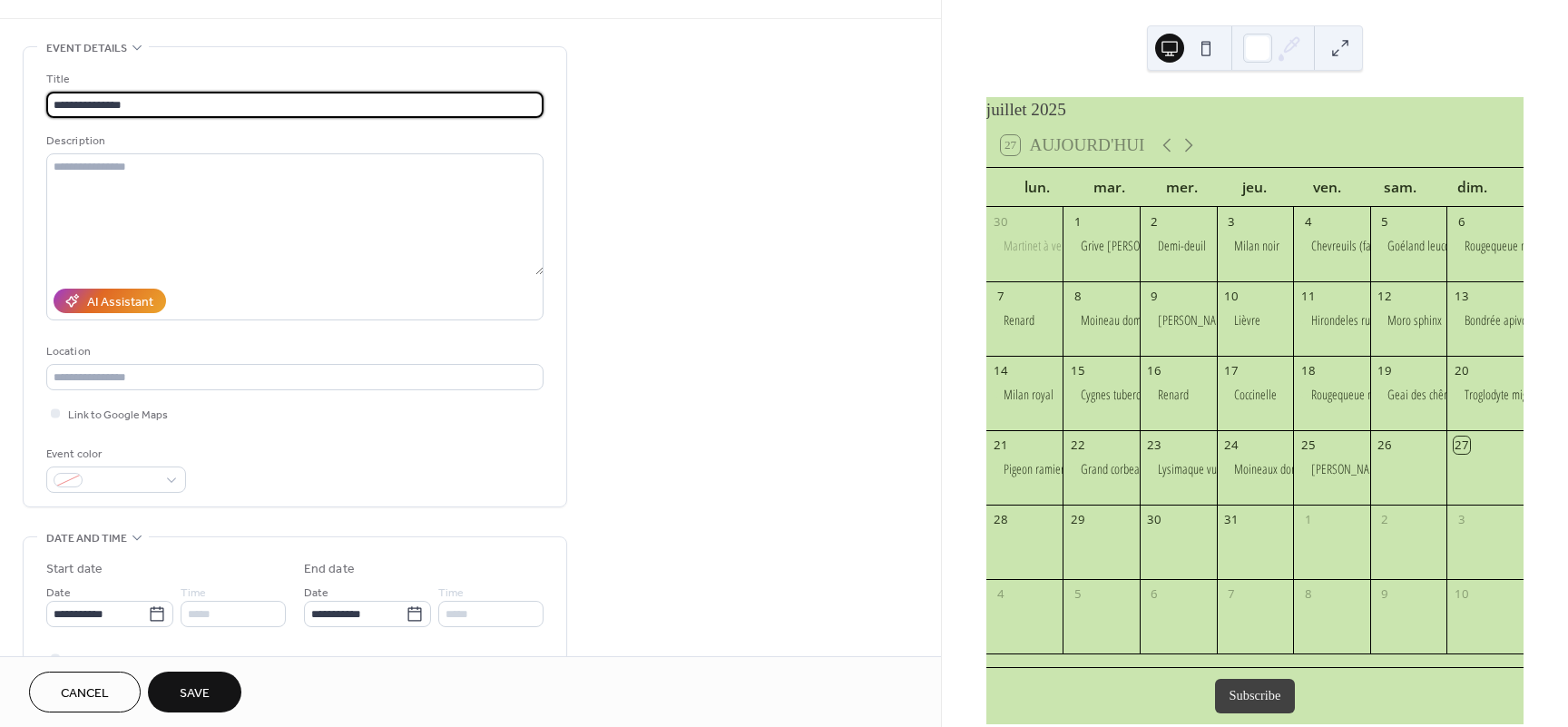 type on "**********" 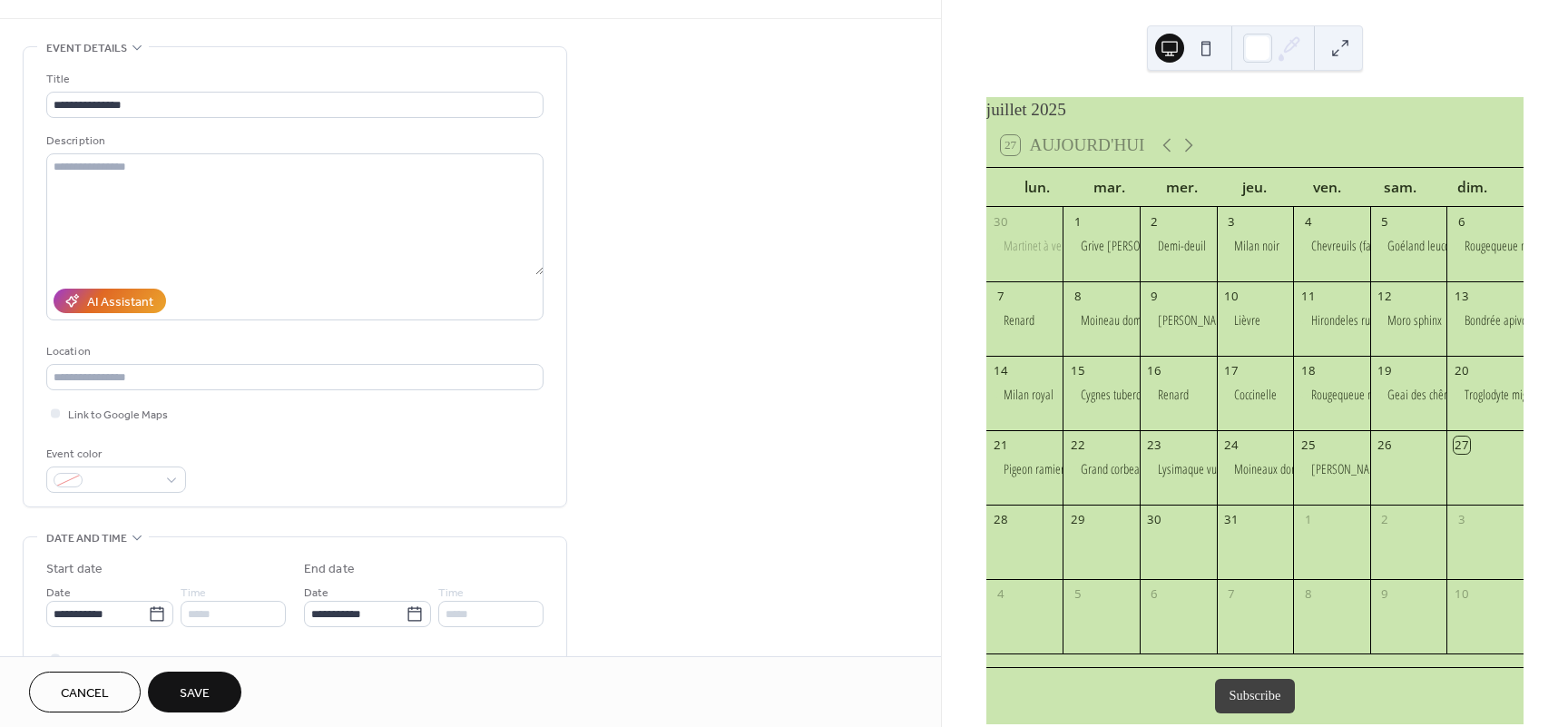 click on "Save" at bounding box center [194, 692] 